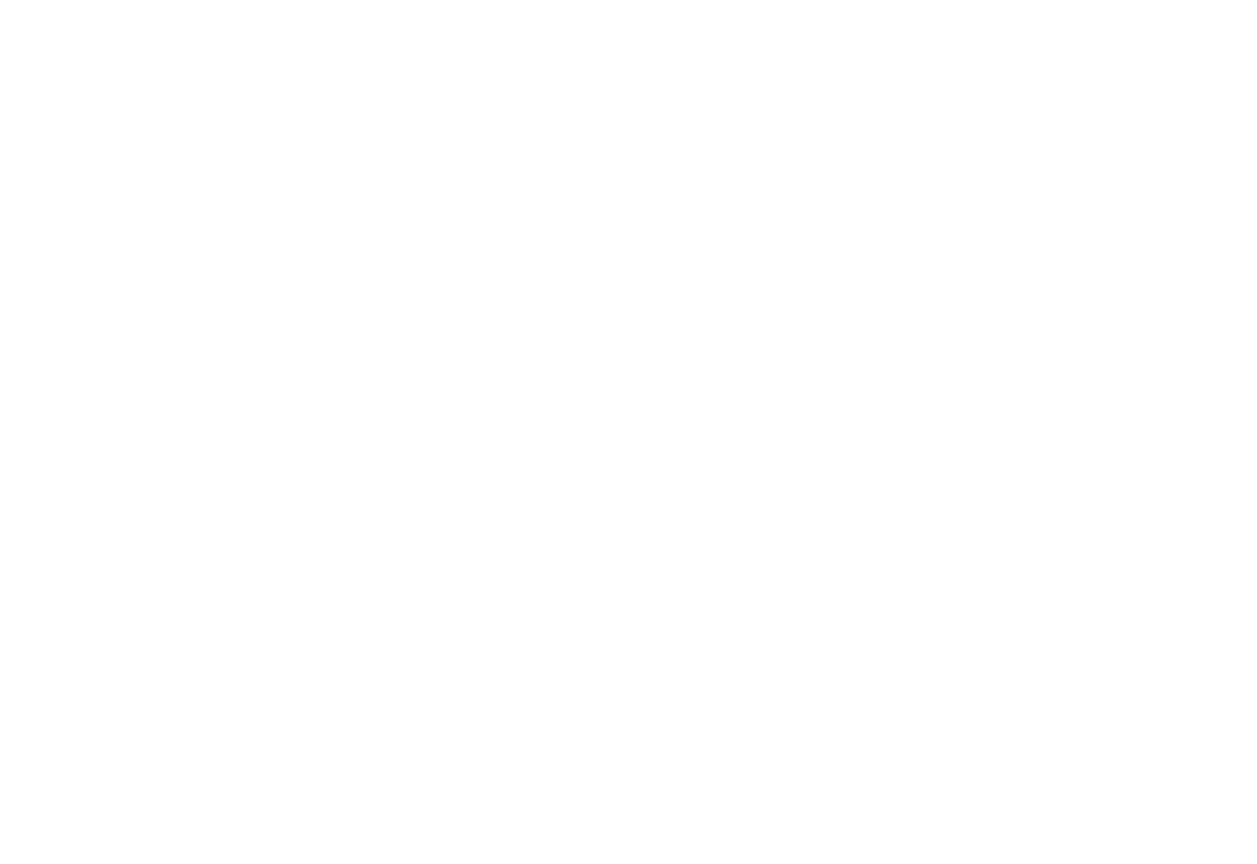 scroll, scrollTop: 0, scrollLeft: 0, axis: both 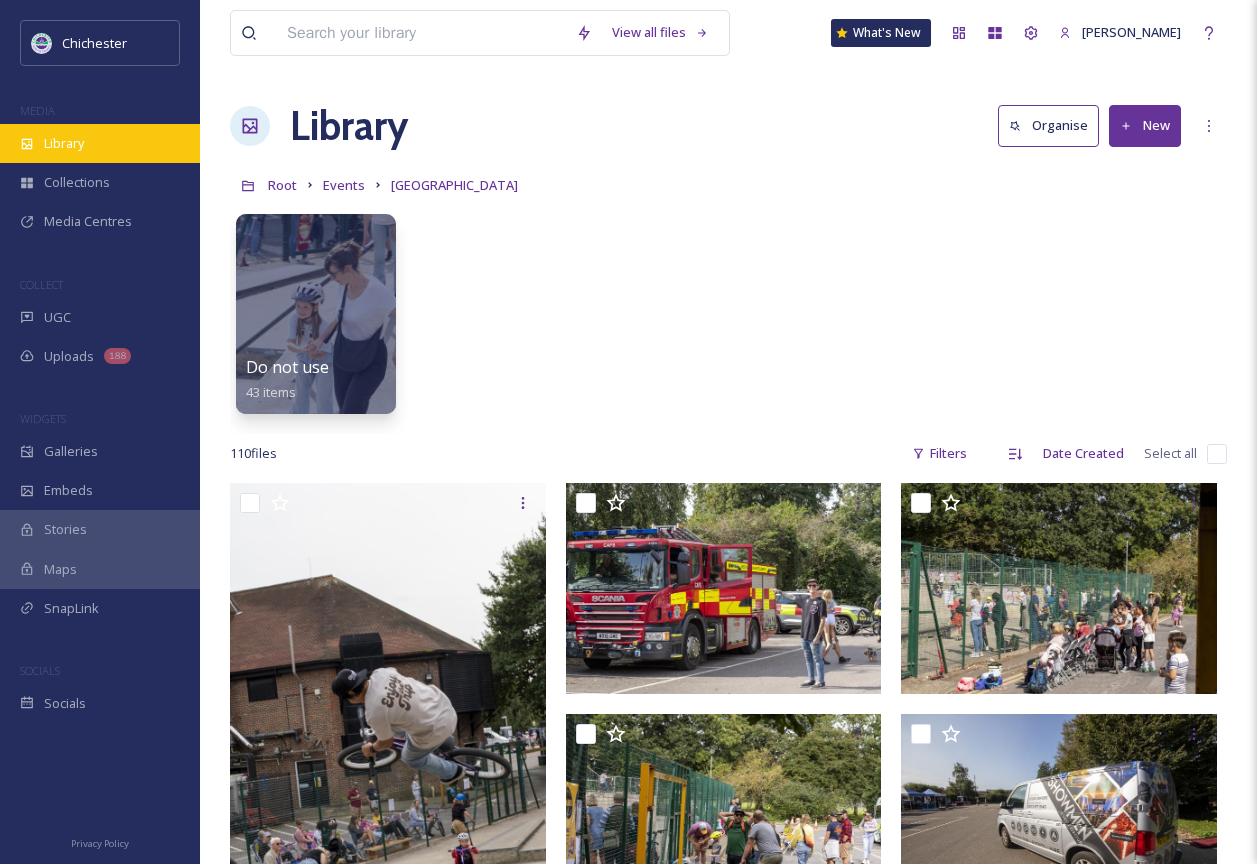 click on "Library" at bounding box center (100, 143) 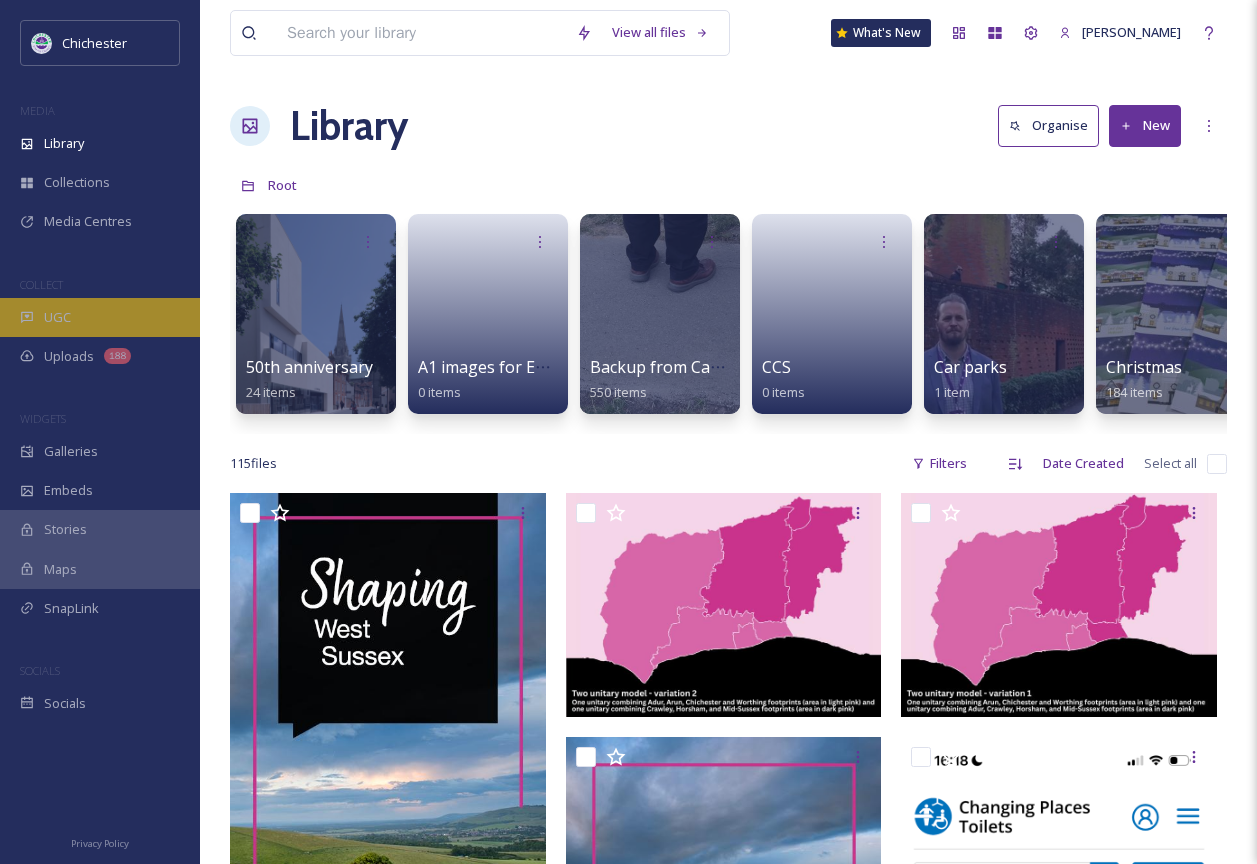 click on "UGC" at bounding box center [100, 317] 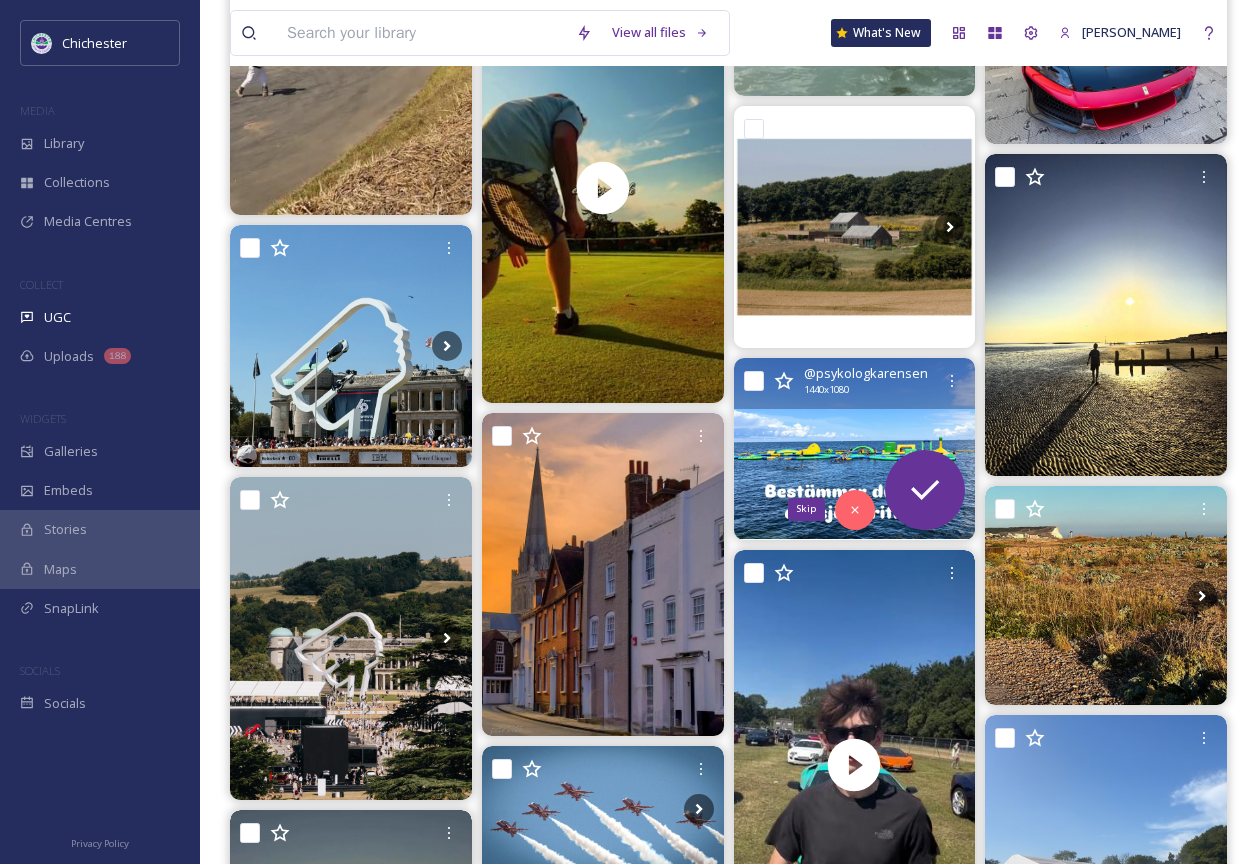 scroll, scrollTop: 1700, scrollLeft: 0, axis: vertical 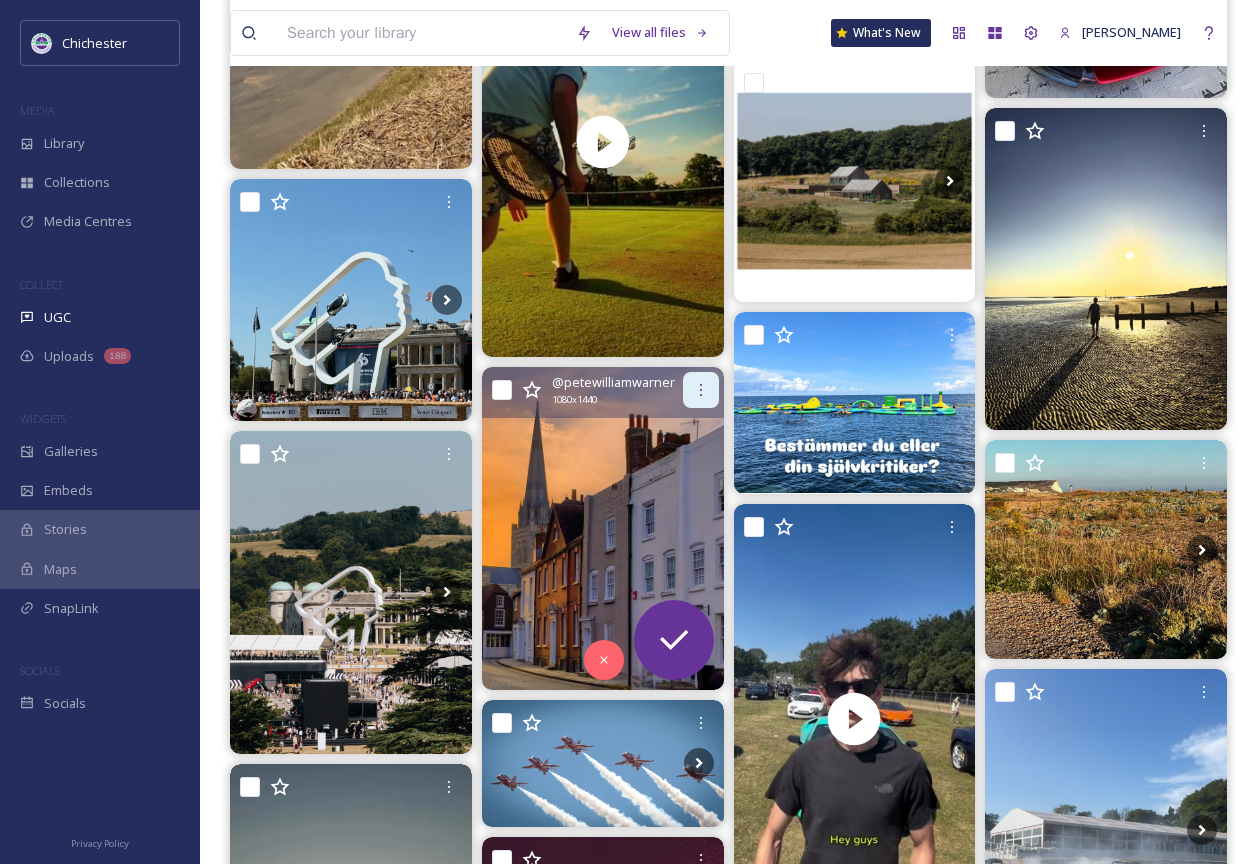 click 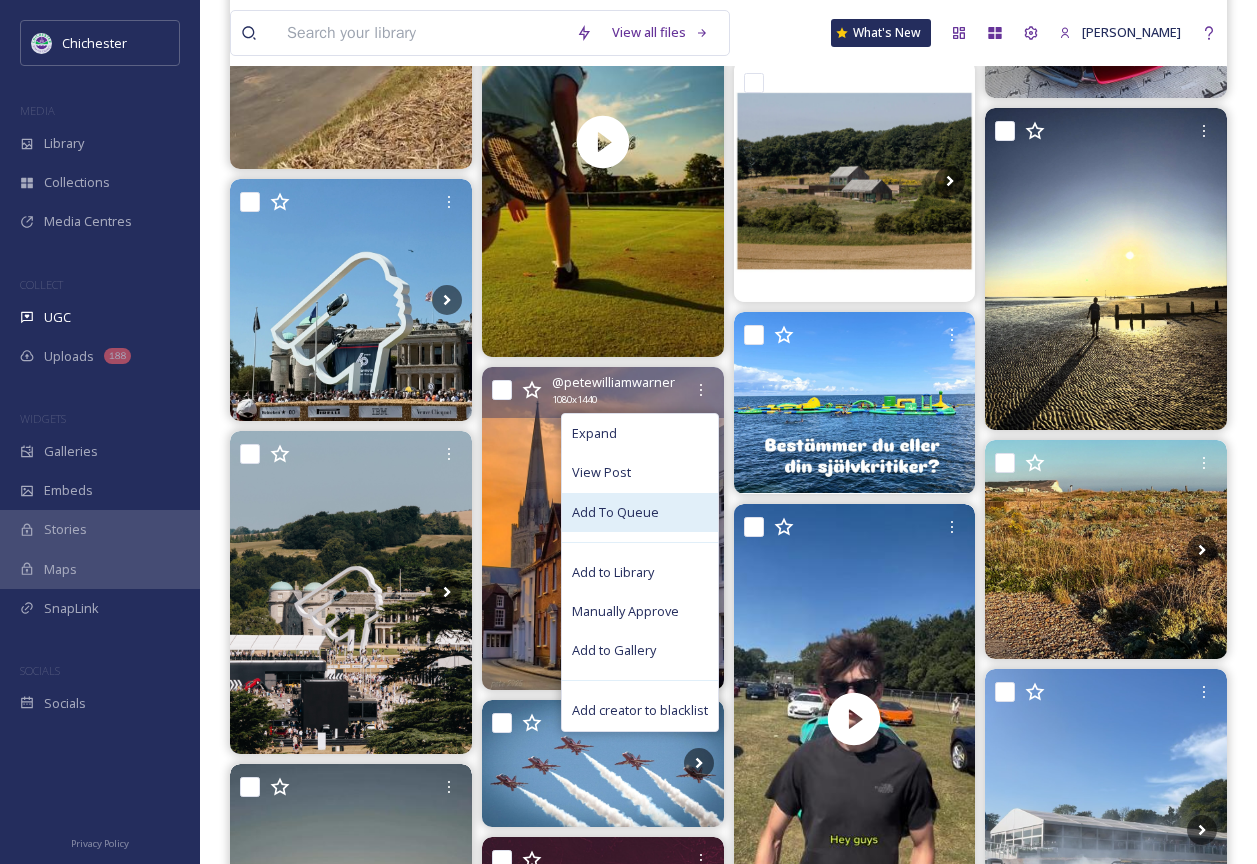click on "Add To Queue" at bounding box center (615, 512) 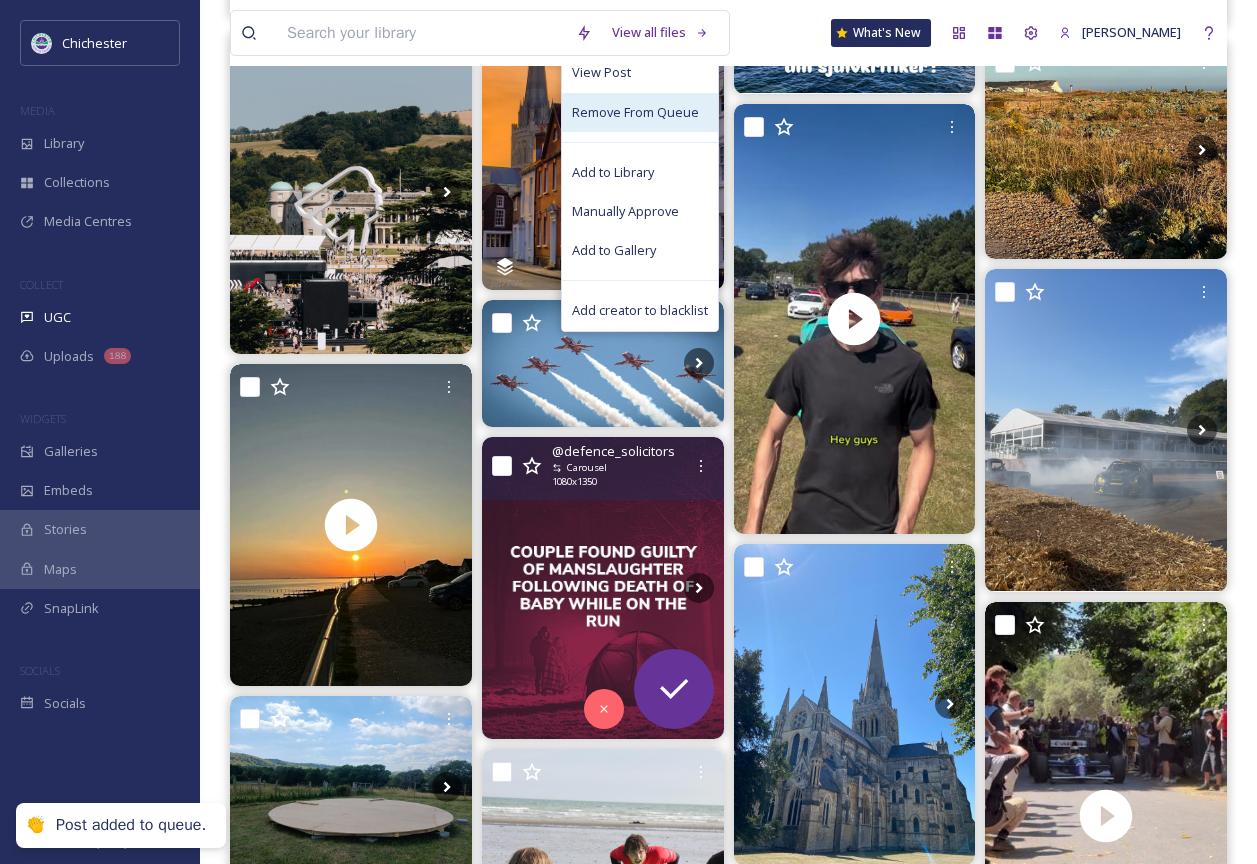 scroll, scrollTop: 2400, scrollLeft: 0, axis: vertical 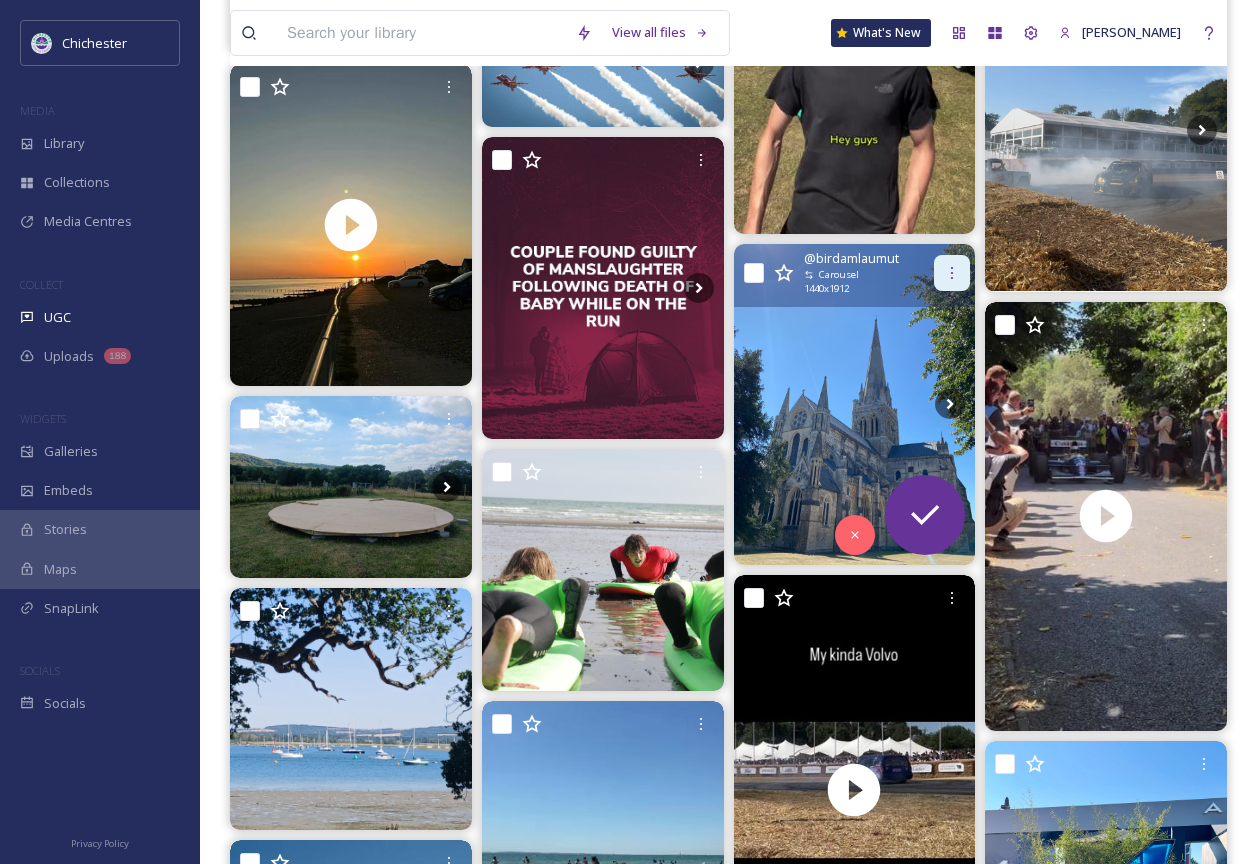 click 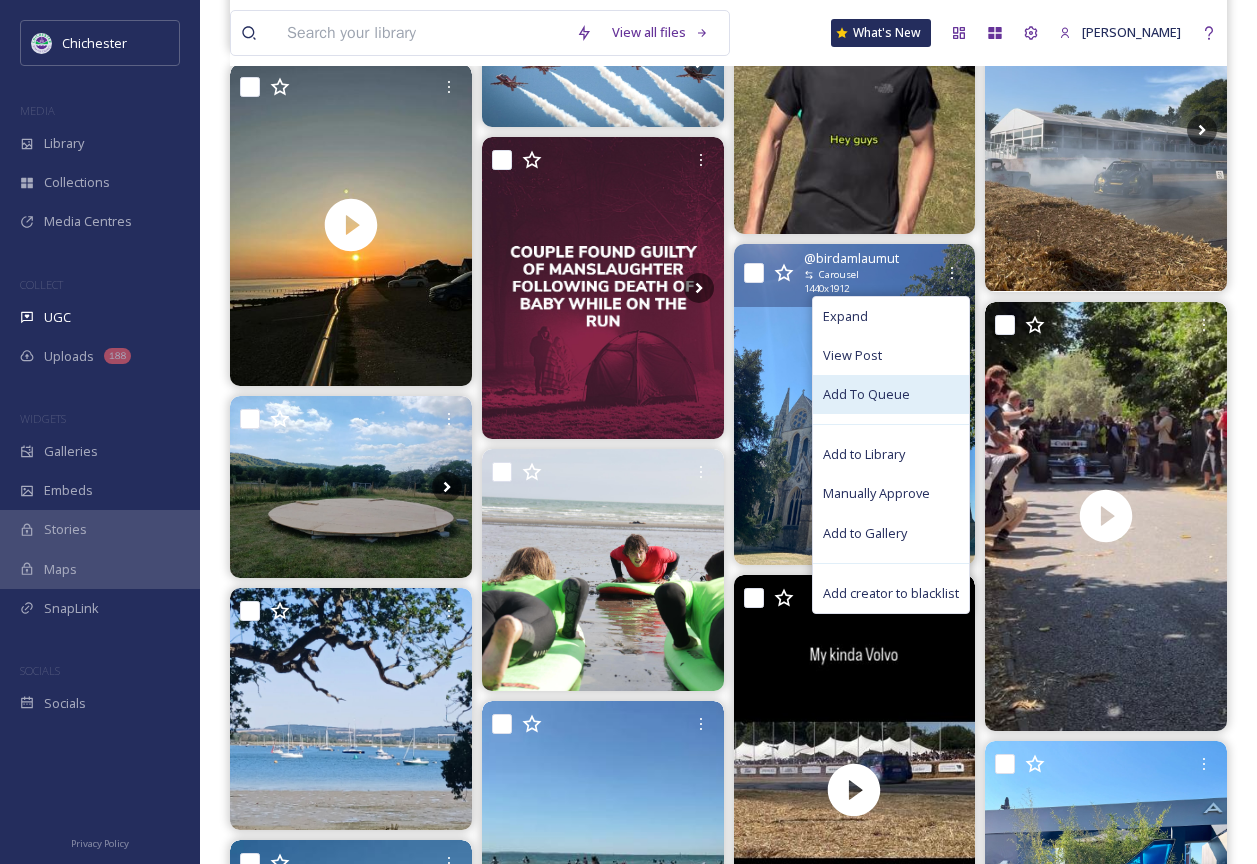 click on "Add To Queue" at bounding box center (866, 394) 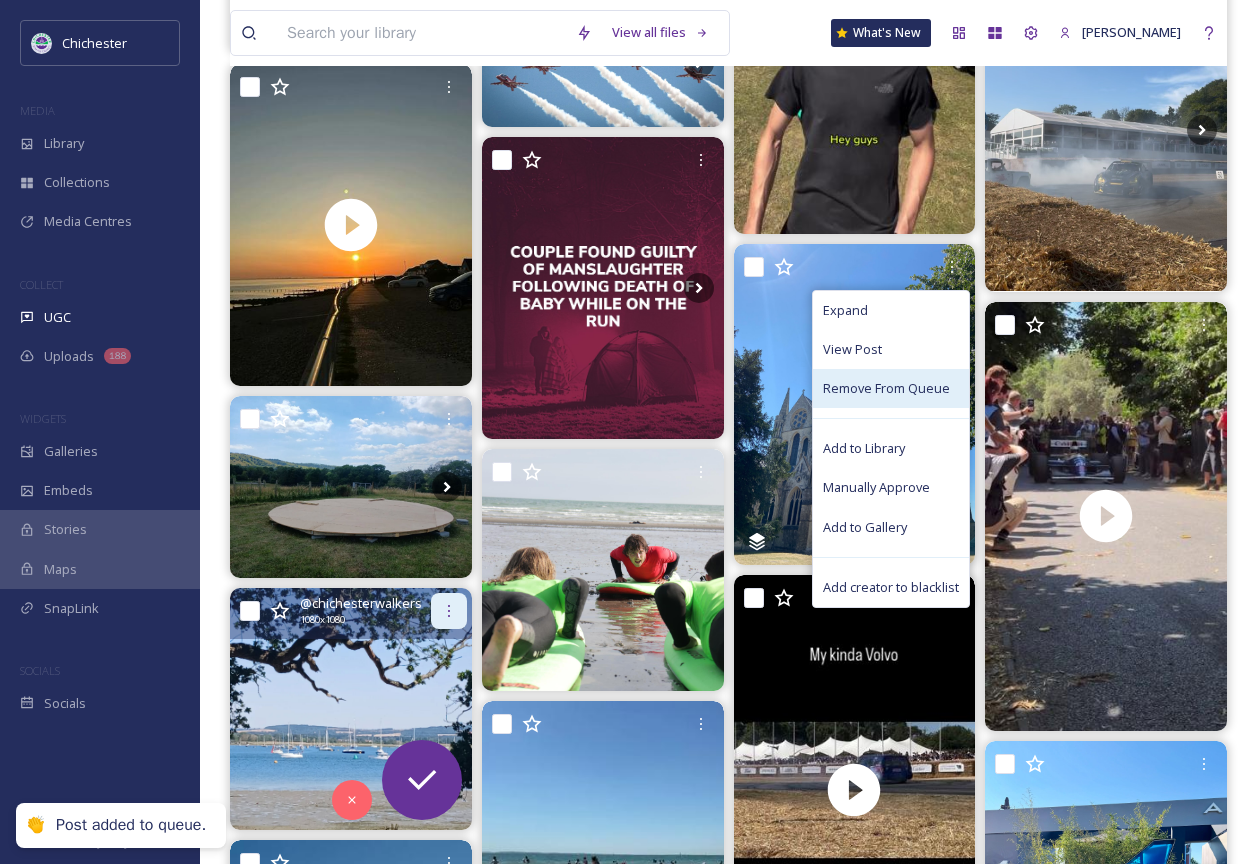 click at bounding box center [449, 611] 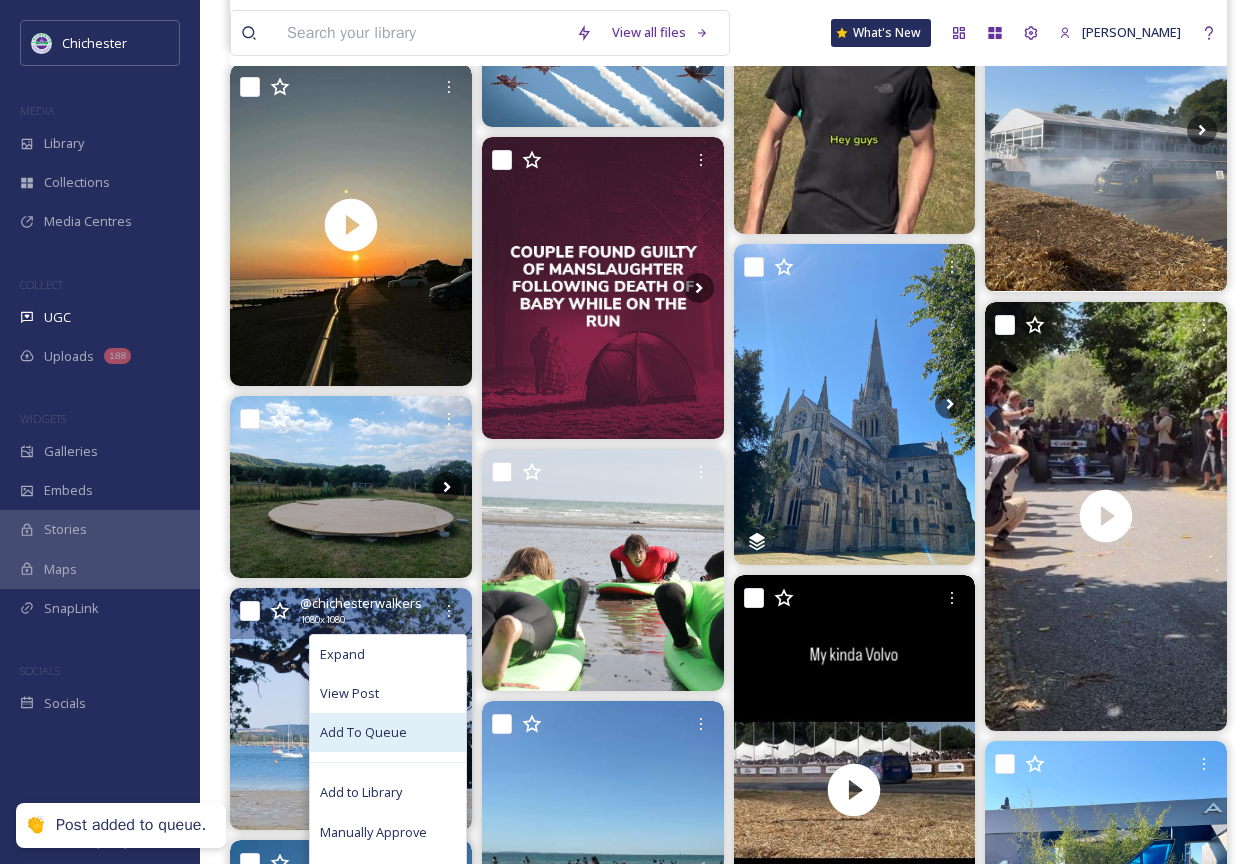 click on "Add To Queue" at bounding box center [363, 732] 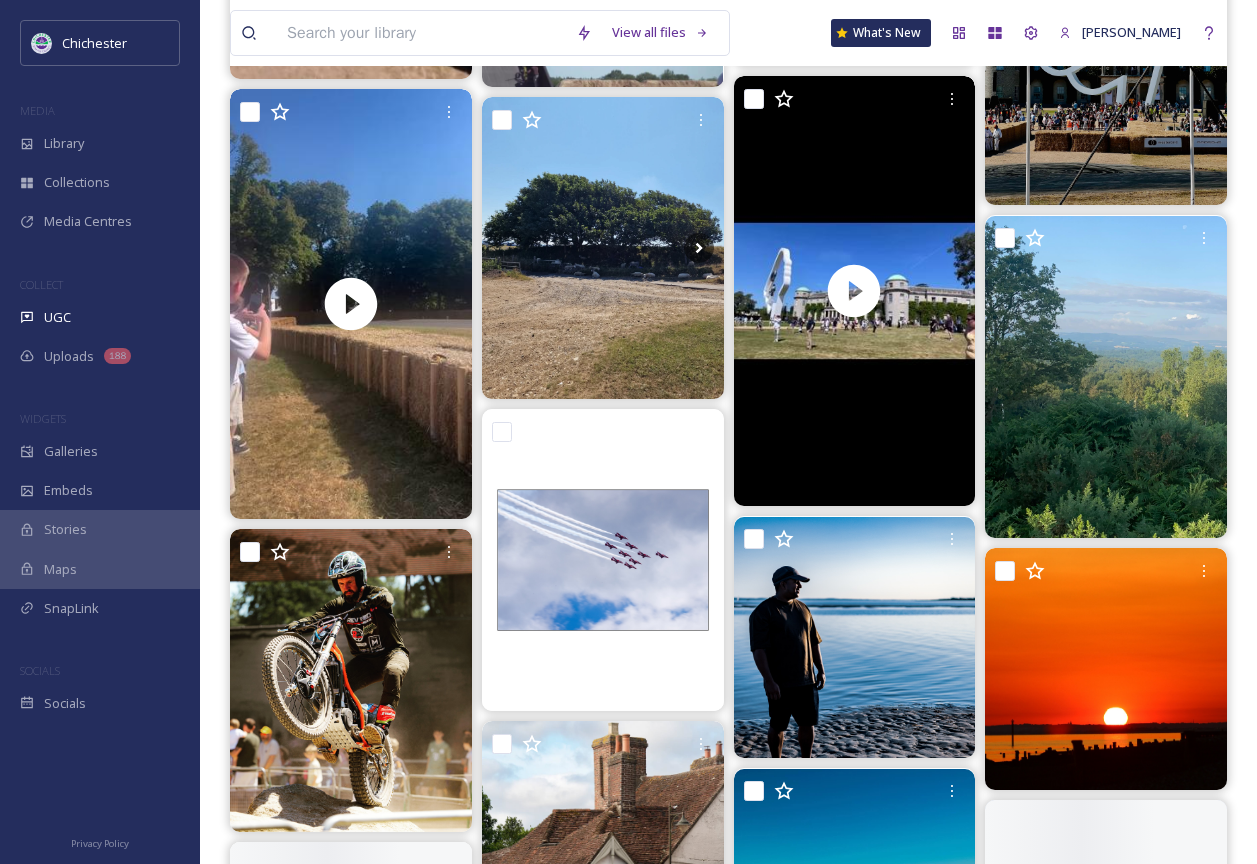 scroll, scrollTop: 3700, scrollLeft: 0, axis: vertical 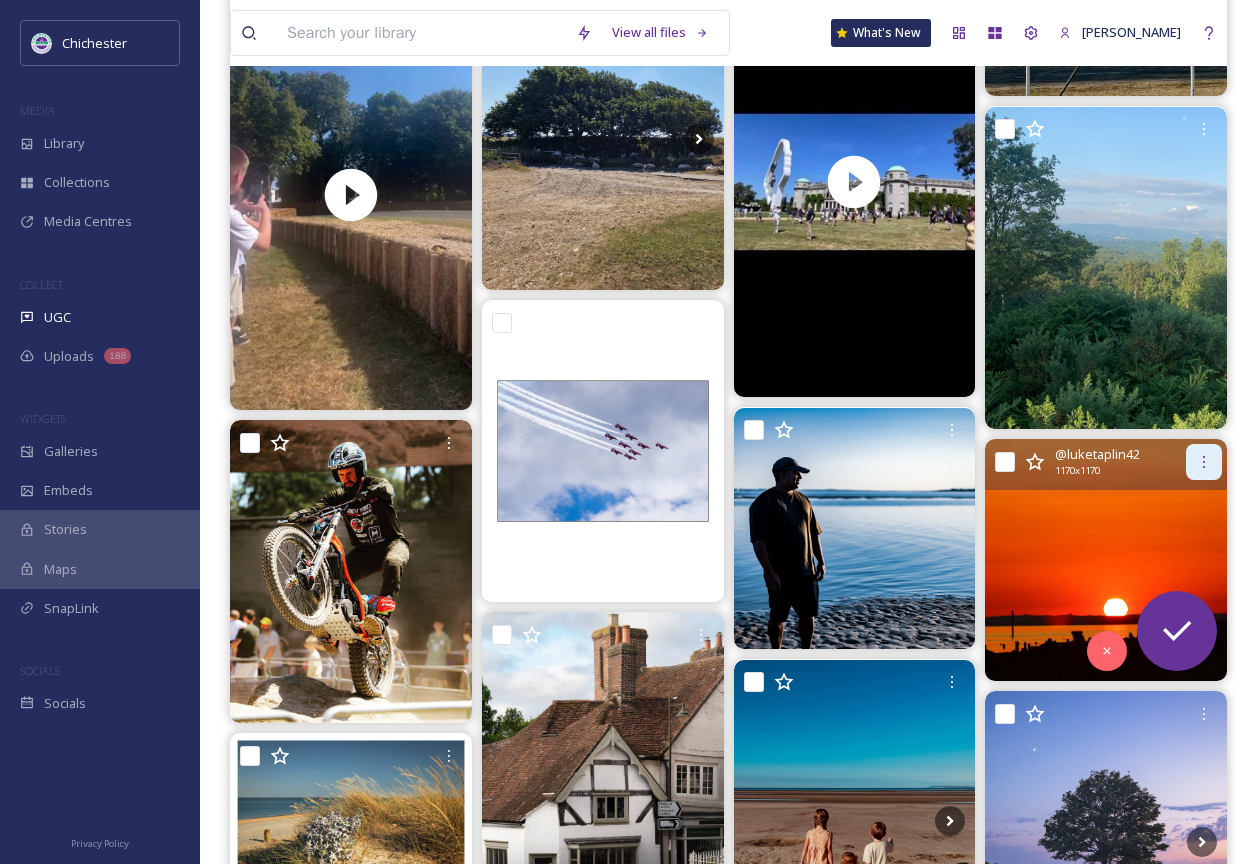 click 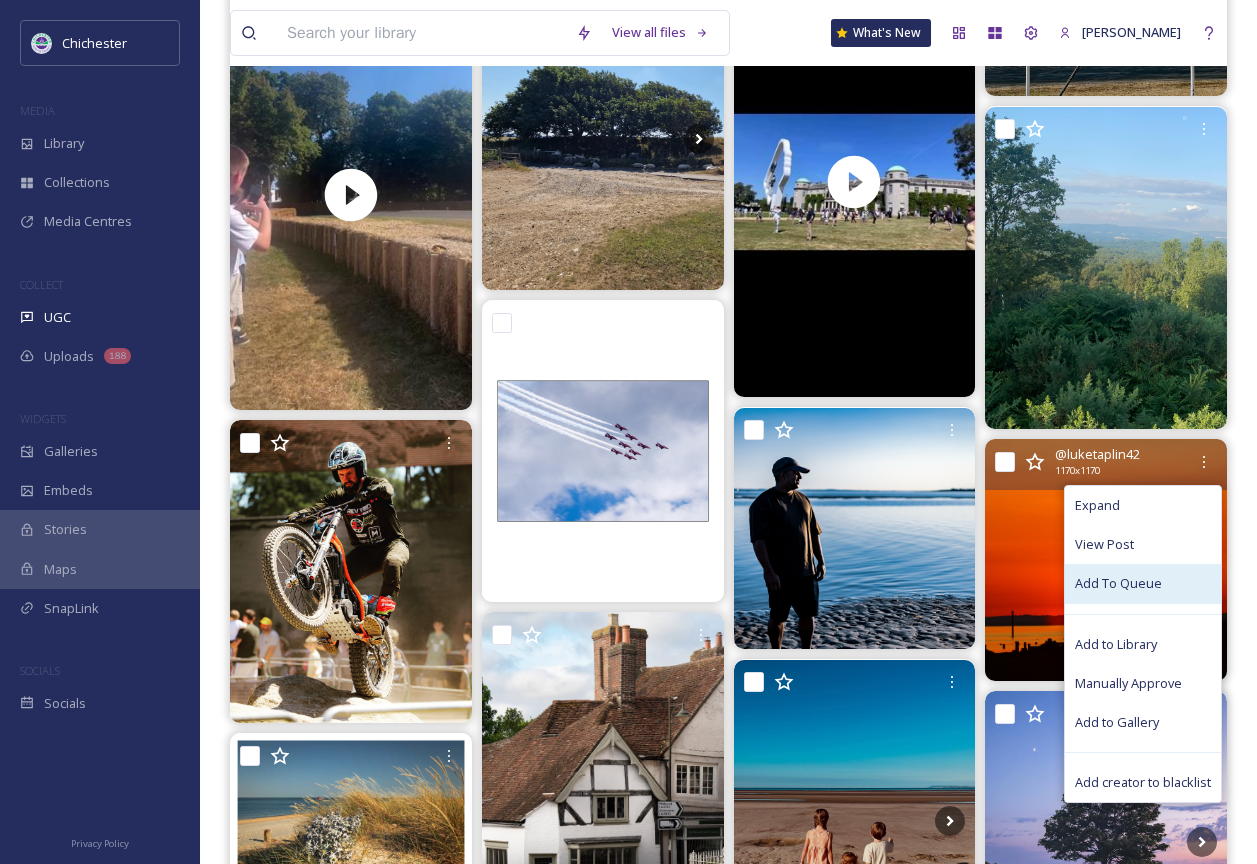 click on "Add To Queue" at bounding box center [1118, 583] 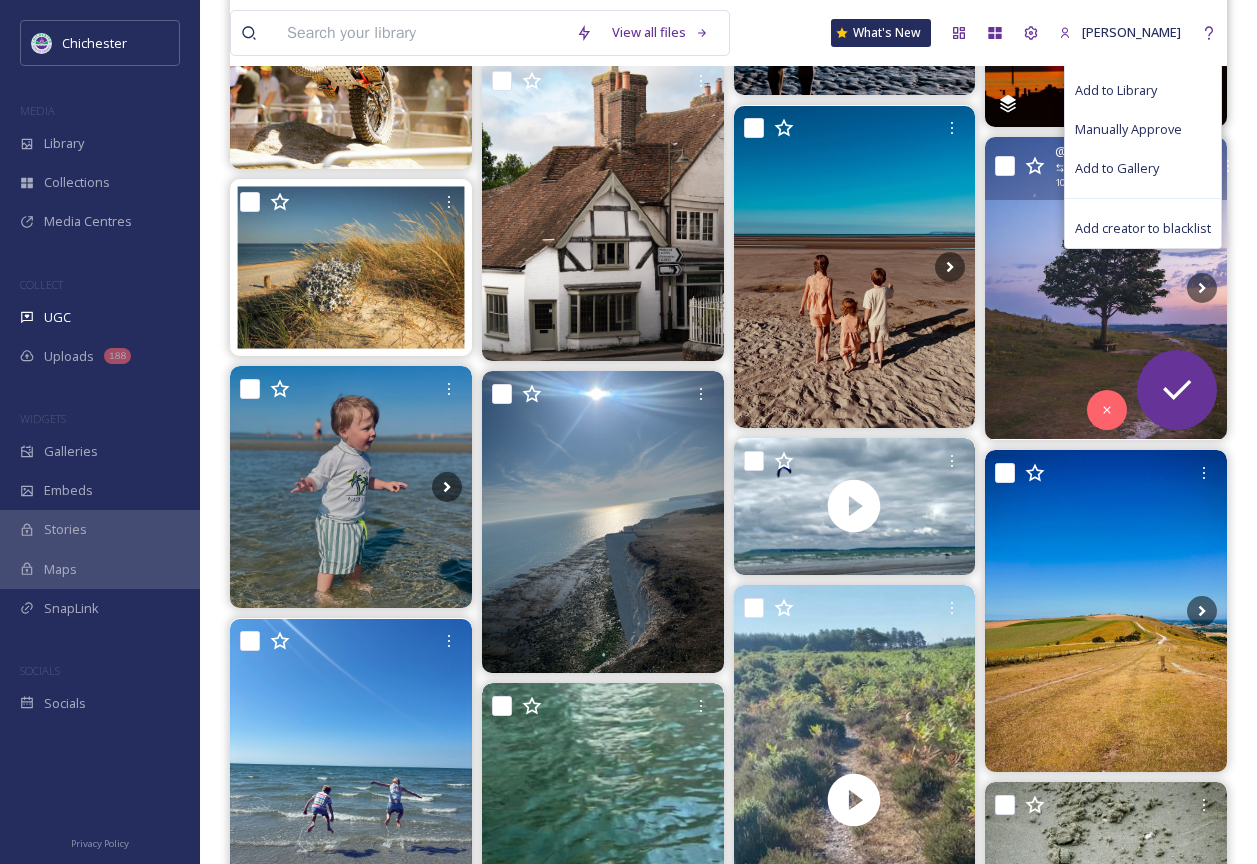 scroll, scrollTop: 4200, scrollLeft: 0, axis: vertical 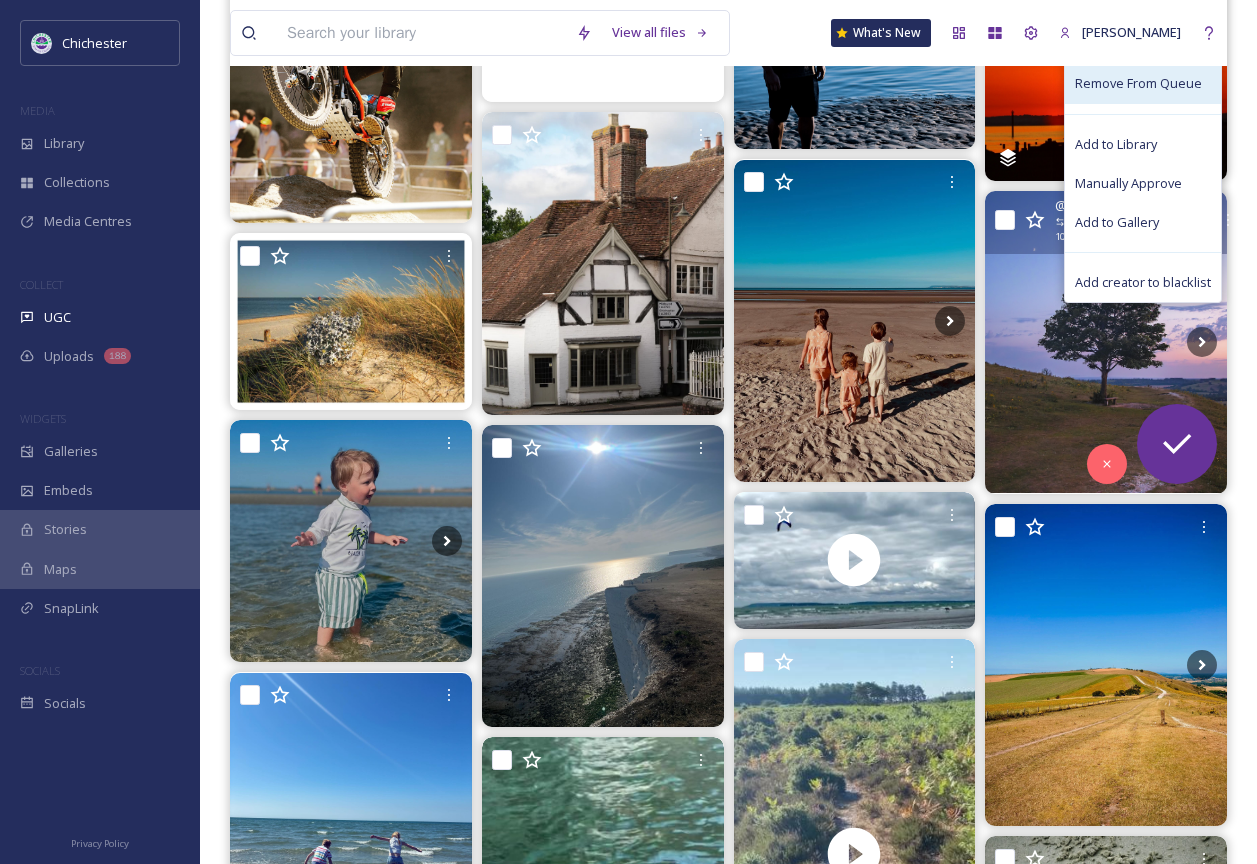 click at bounding box center (1106, 342) 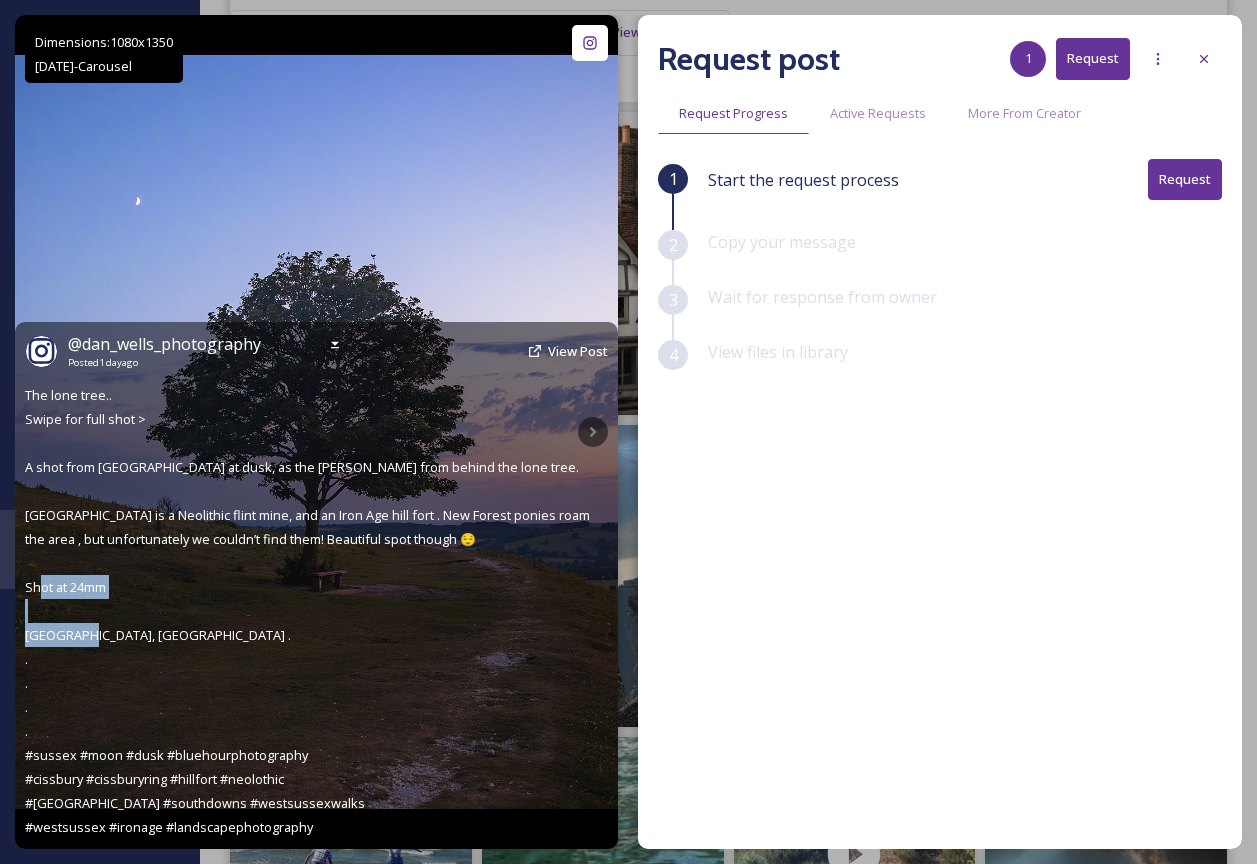 copy on "[GEOGRAPHIC_DATA], [GEOGRAPHIC_DATA]" 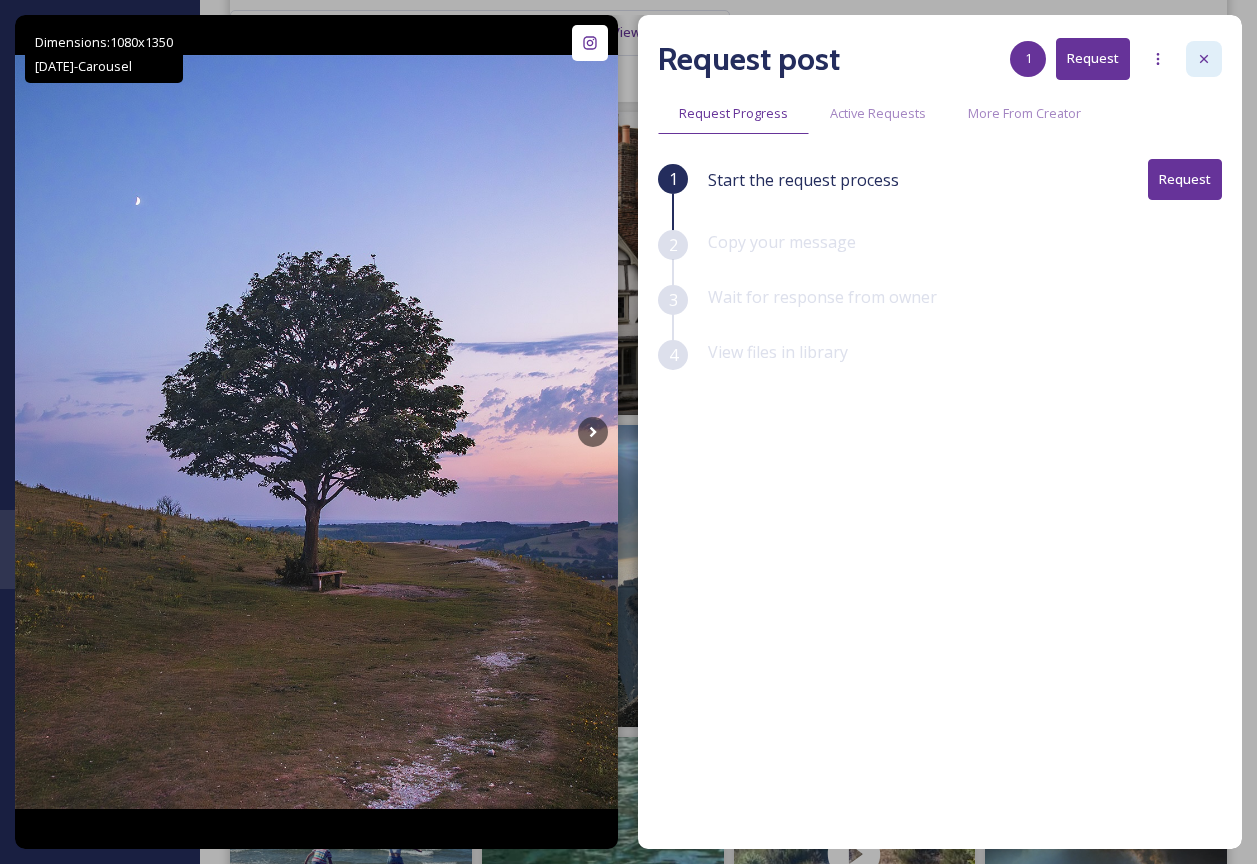 click at bounding box center [1204, 59] 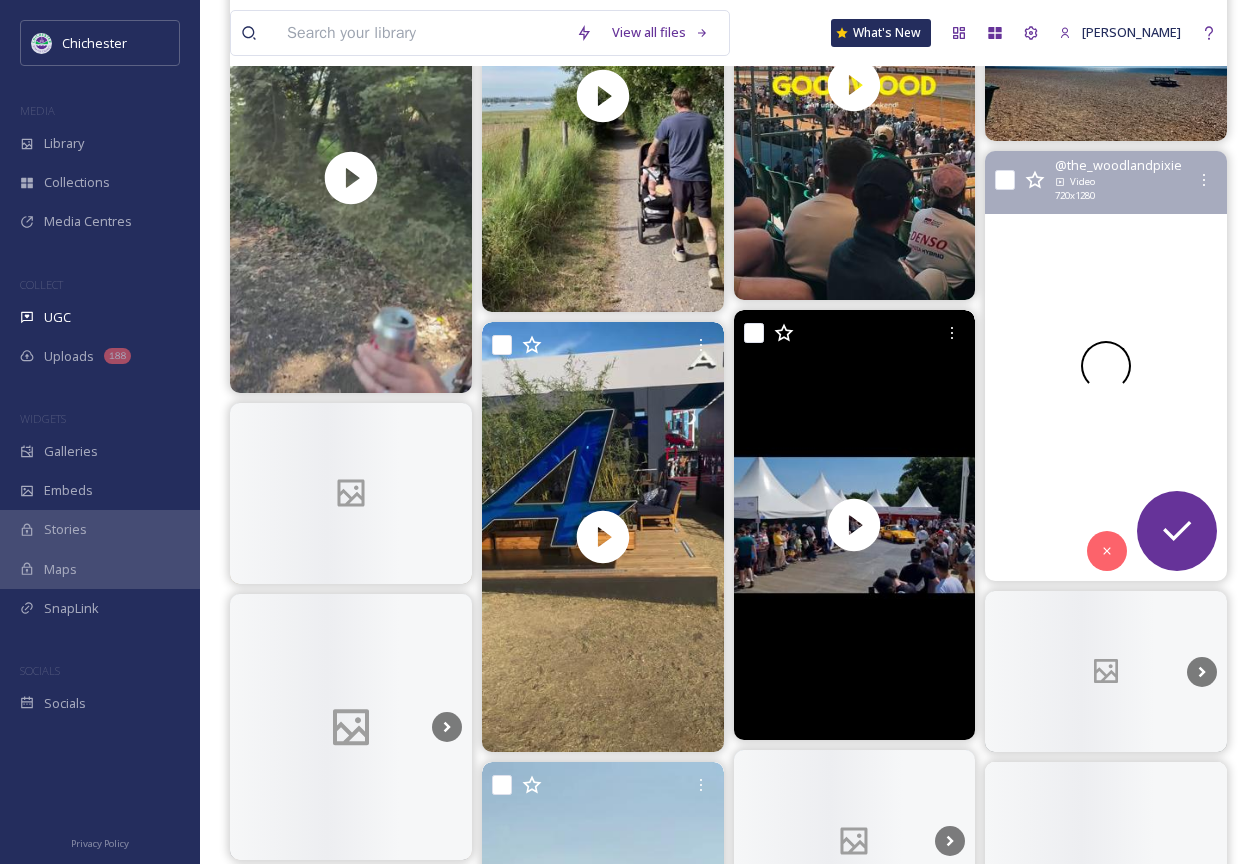 scroll, scrollTop: 6900, scrollLeft: 0, axis: vertical 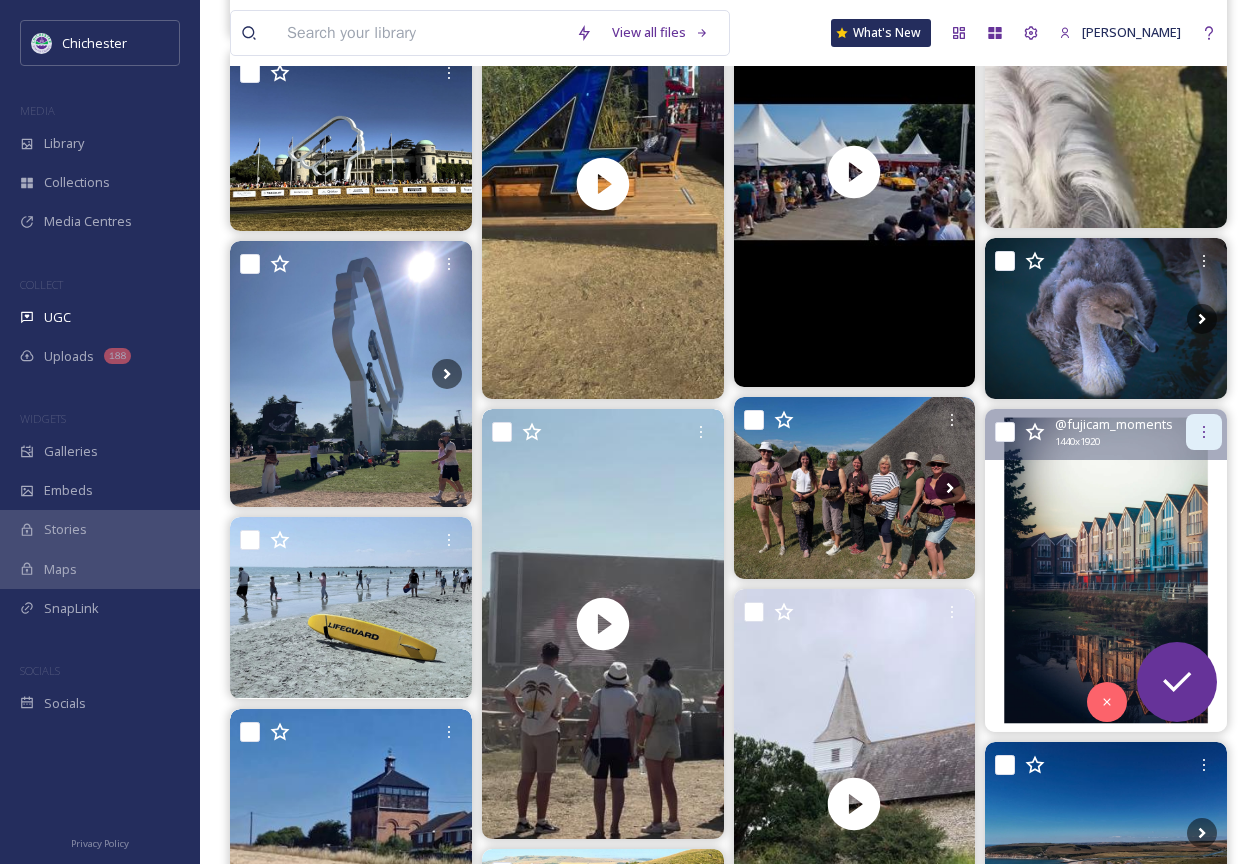 click at bounding box center [1204, 432] 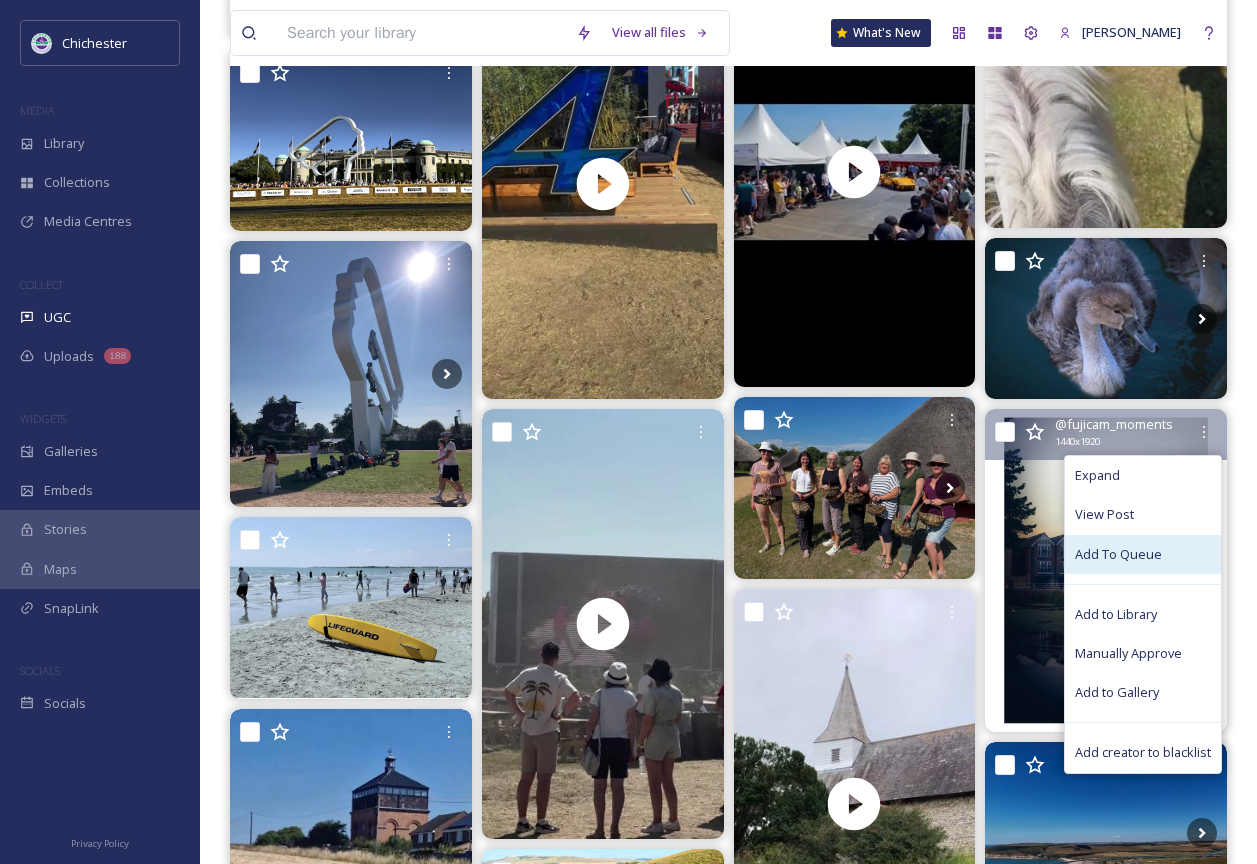 click on "Add To Queue" at bounding box center [1118, 554] 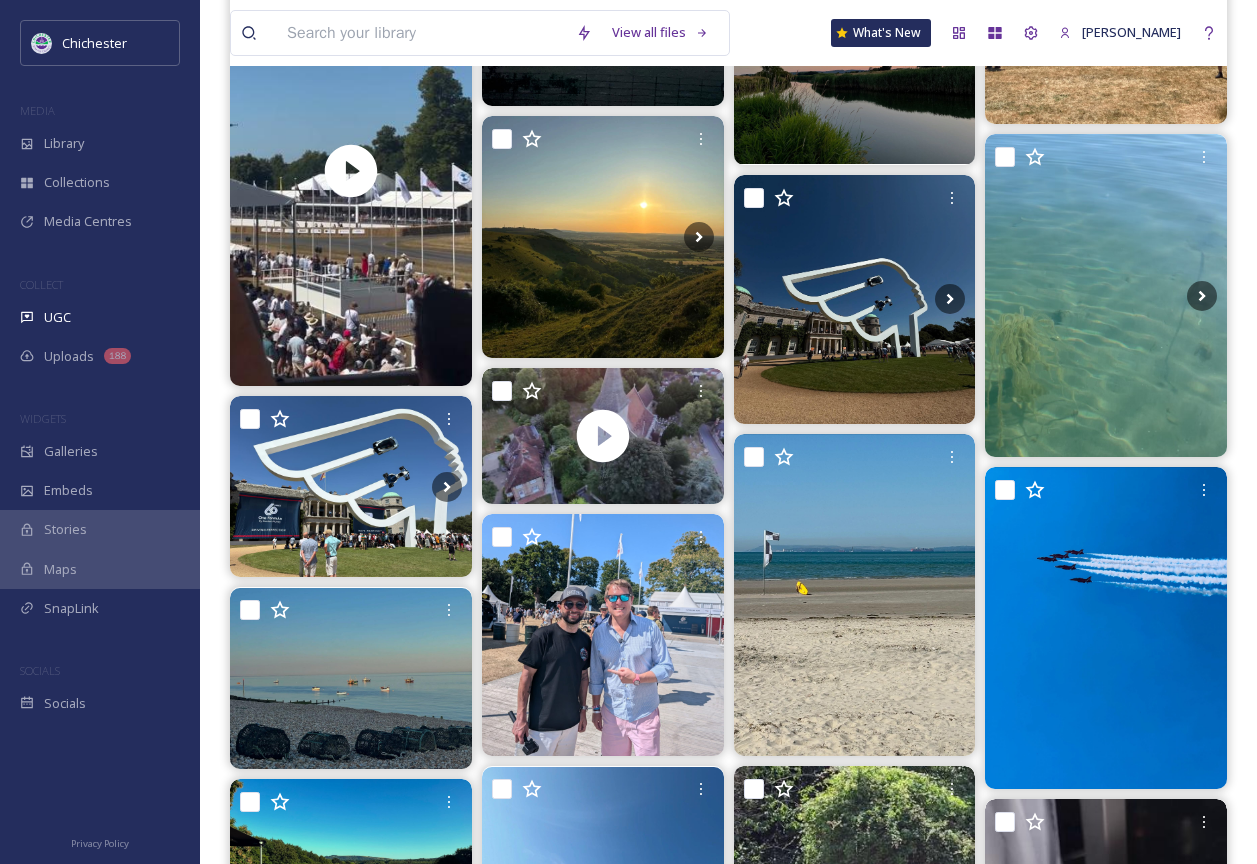 scroll, scrollTop: 0, scrollLeft: 0, axis: both 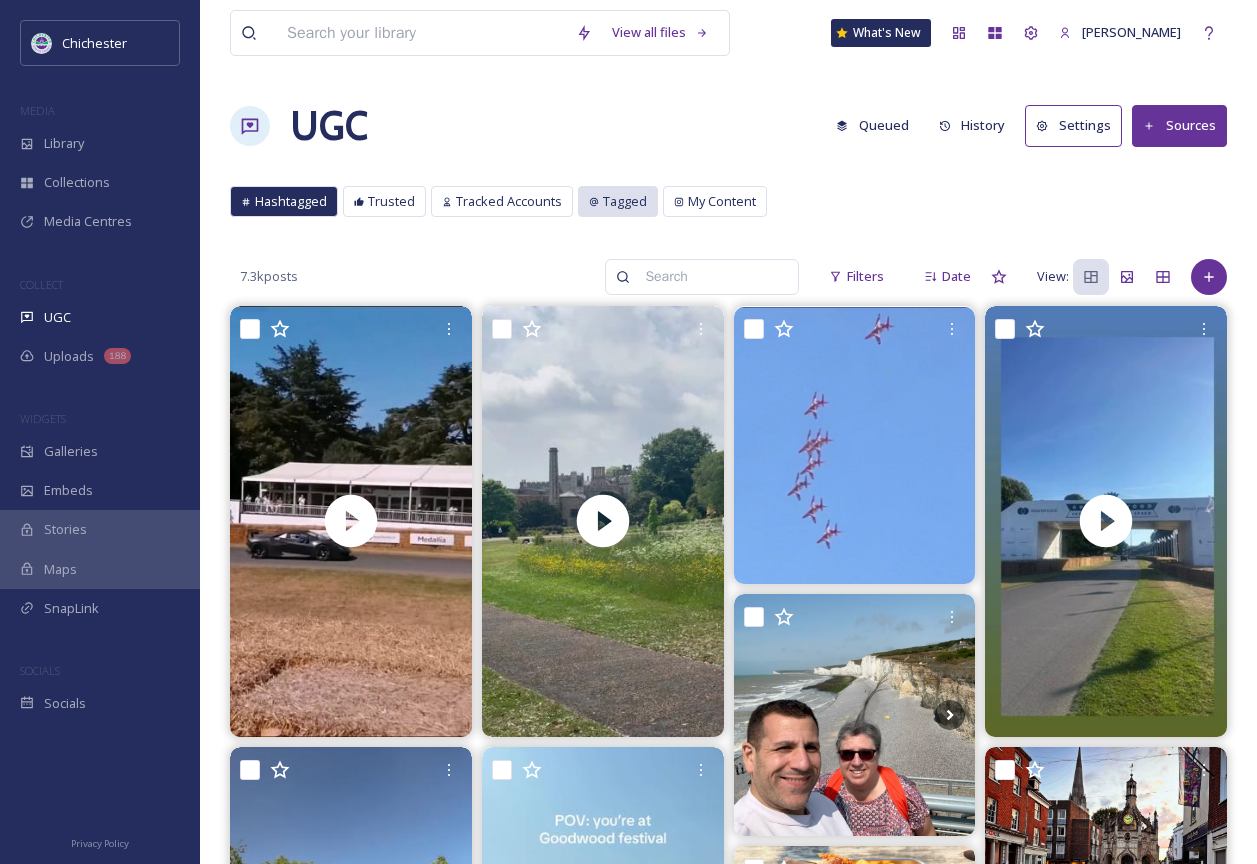 click on "Tagged" at bounding box center (618, 201) 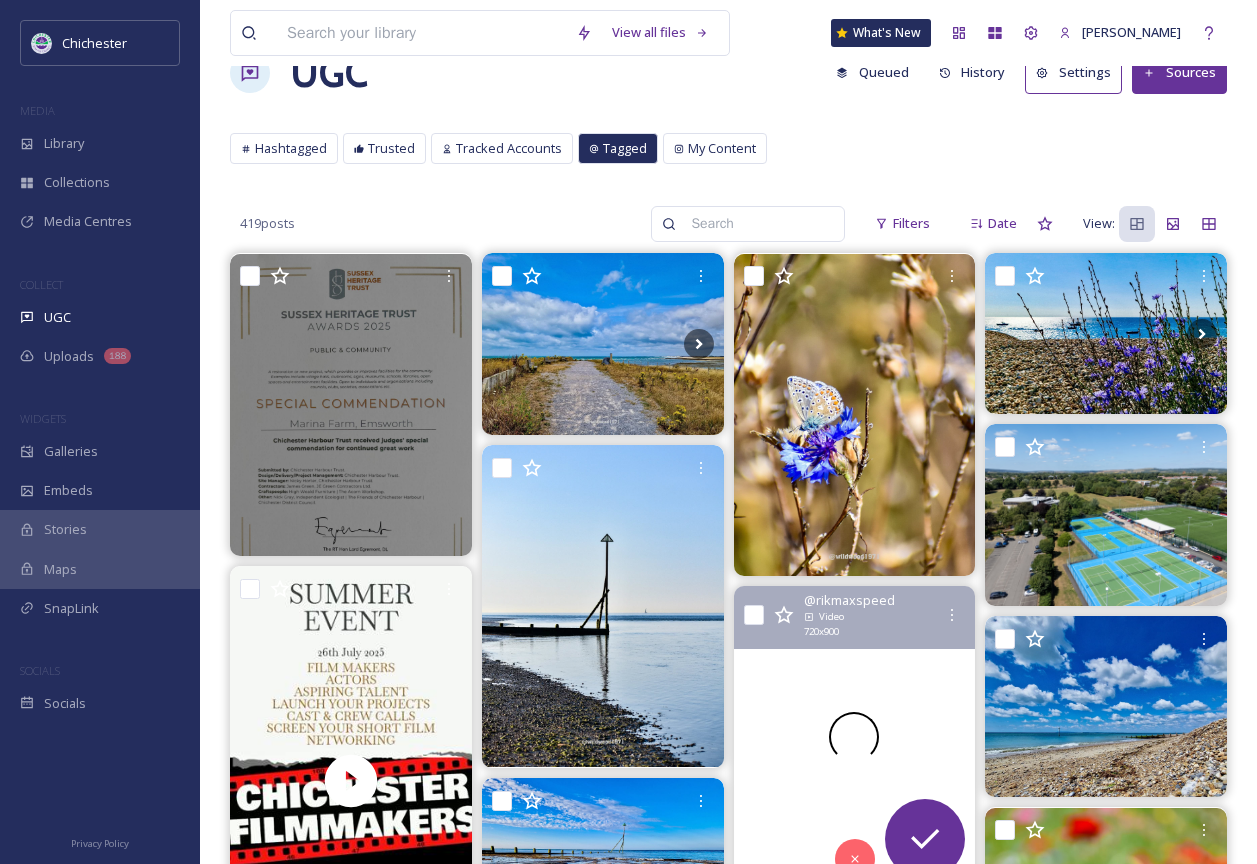 scroll, scrollTop: 0, scrollLeft: 0, axis: both 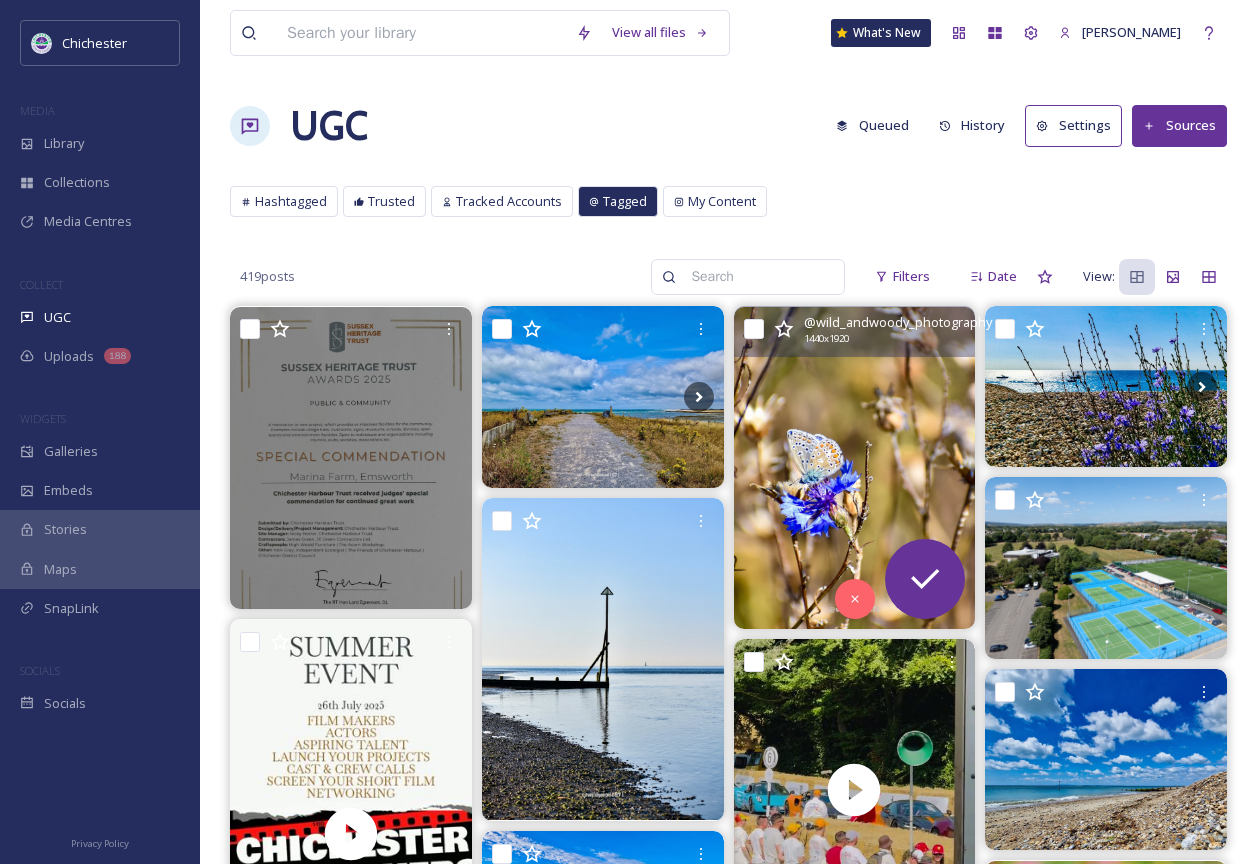 click at bounding box center [855, 468] 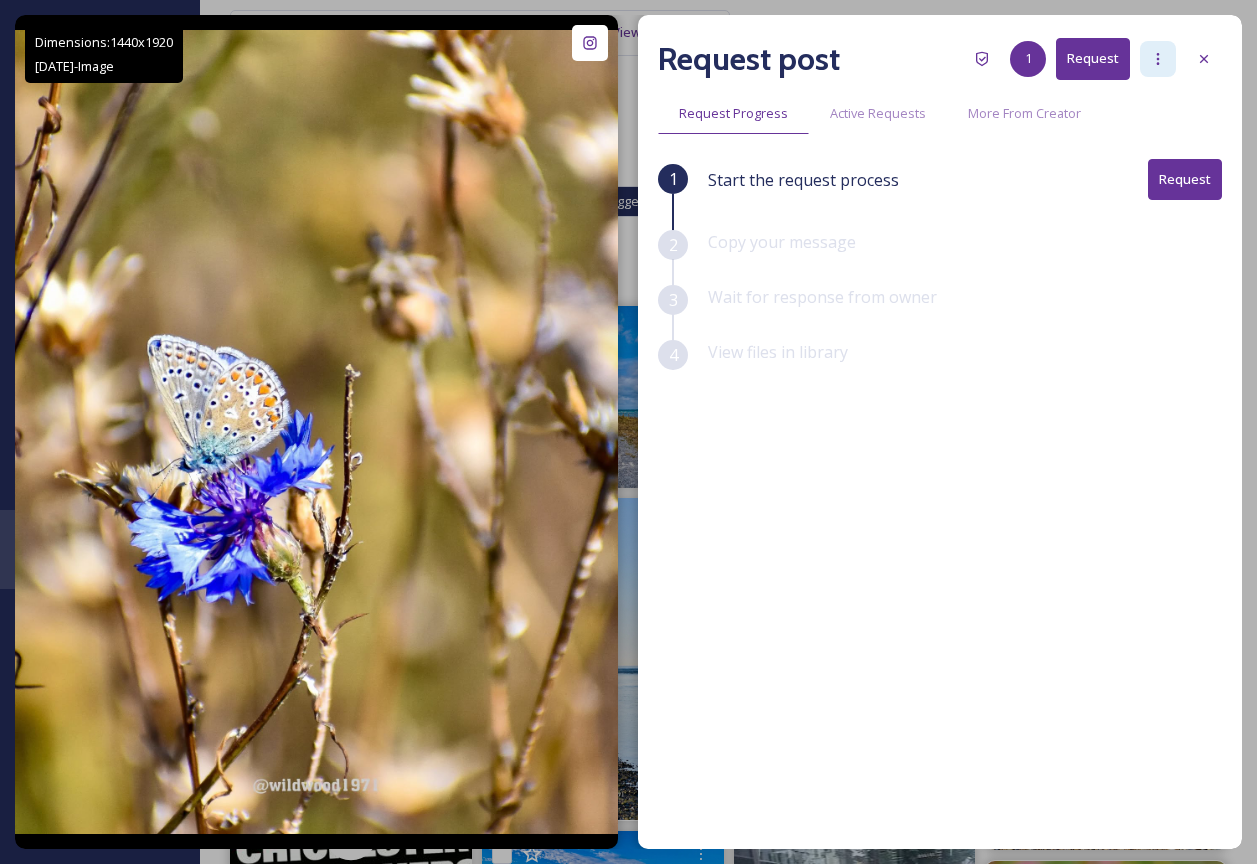 click 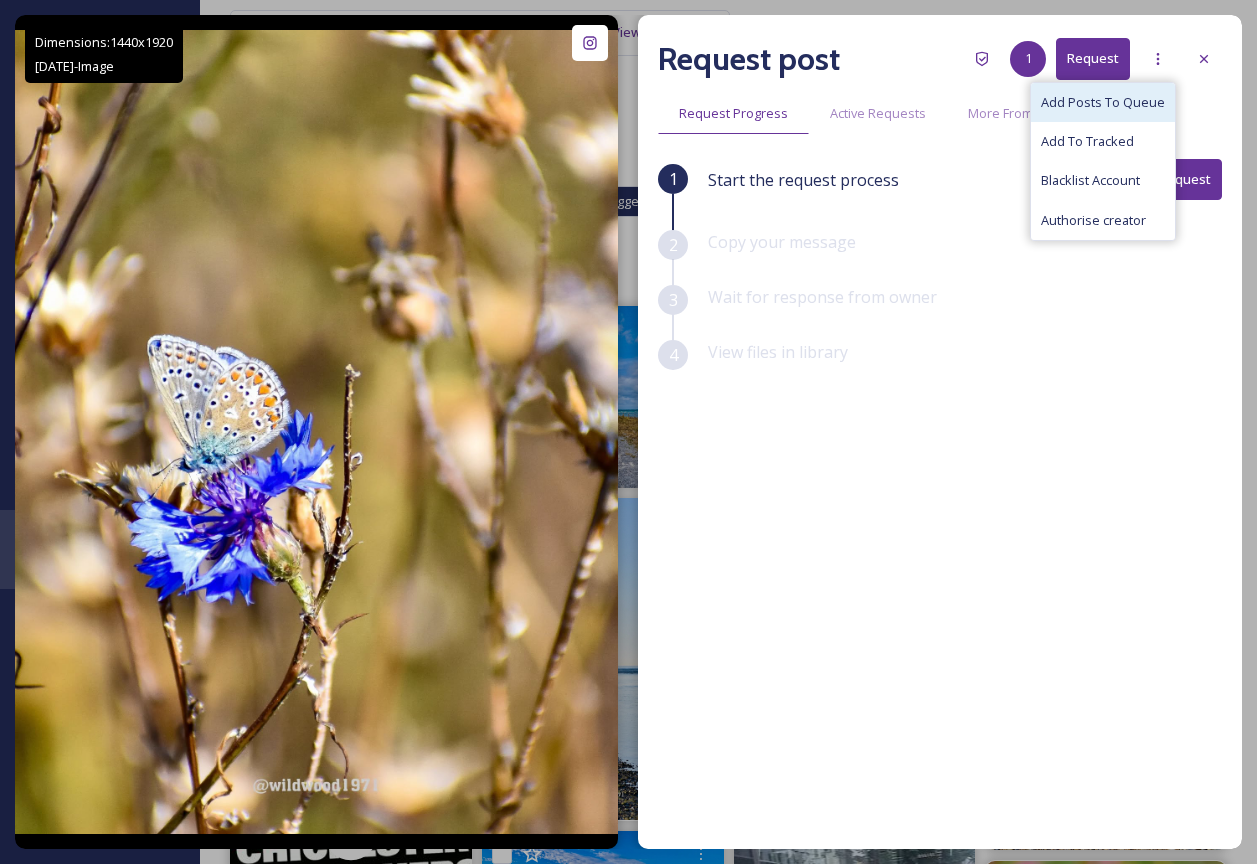 click on "Add Posts To Queue" at bounding box center (1103, 102) 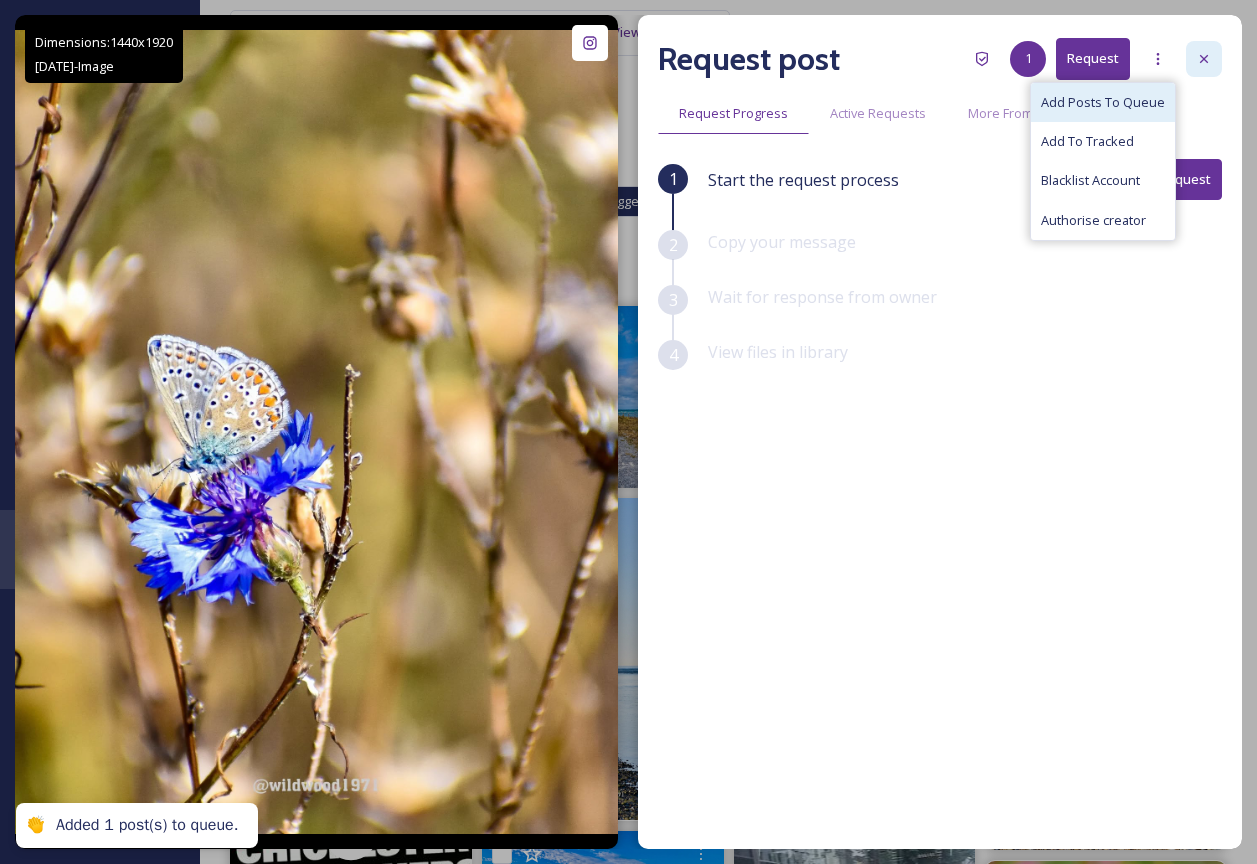 click at bounding box center [1204, 59] 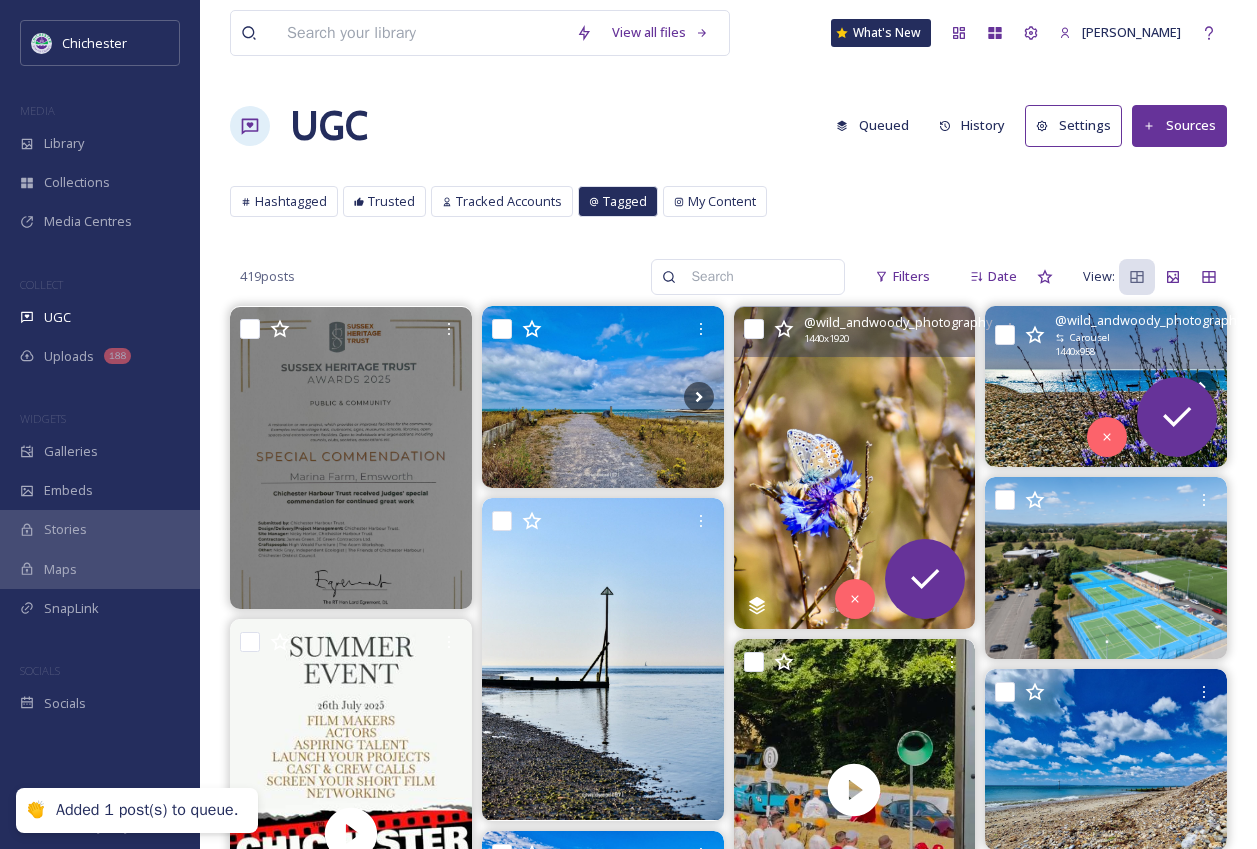 click at bounding box center (1106, 386) 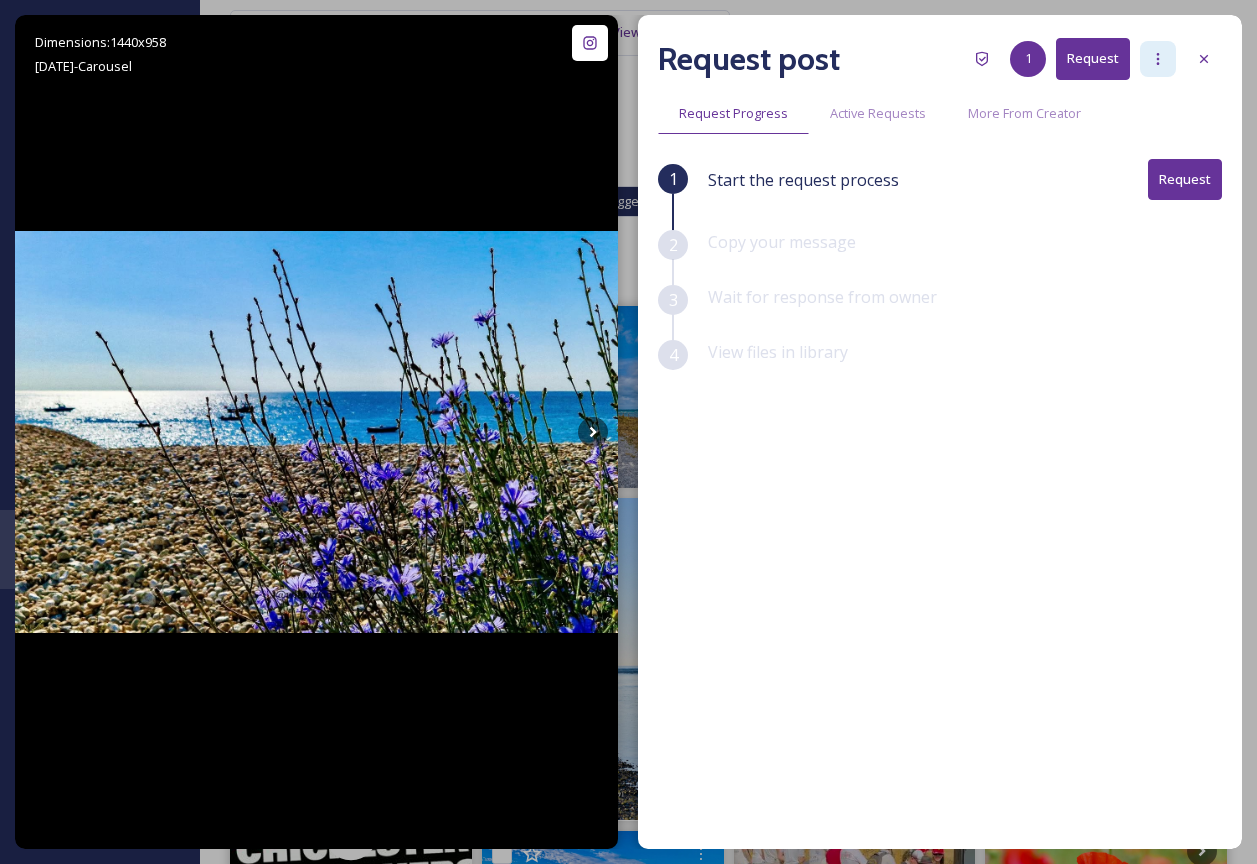 click 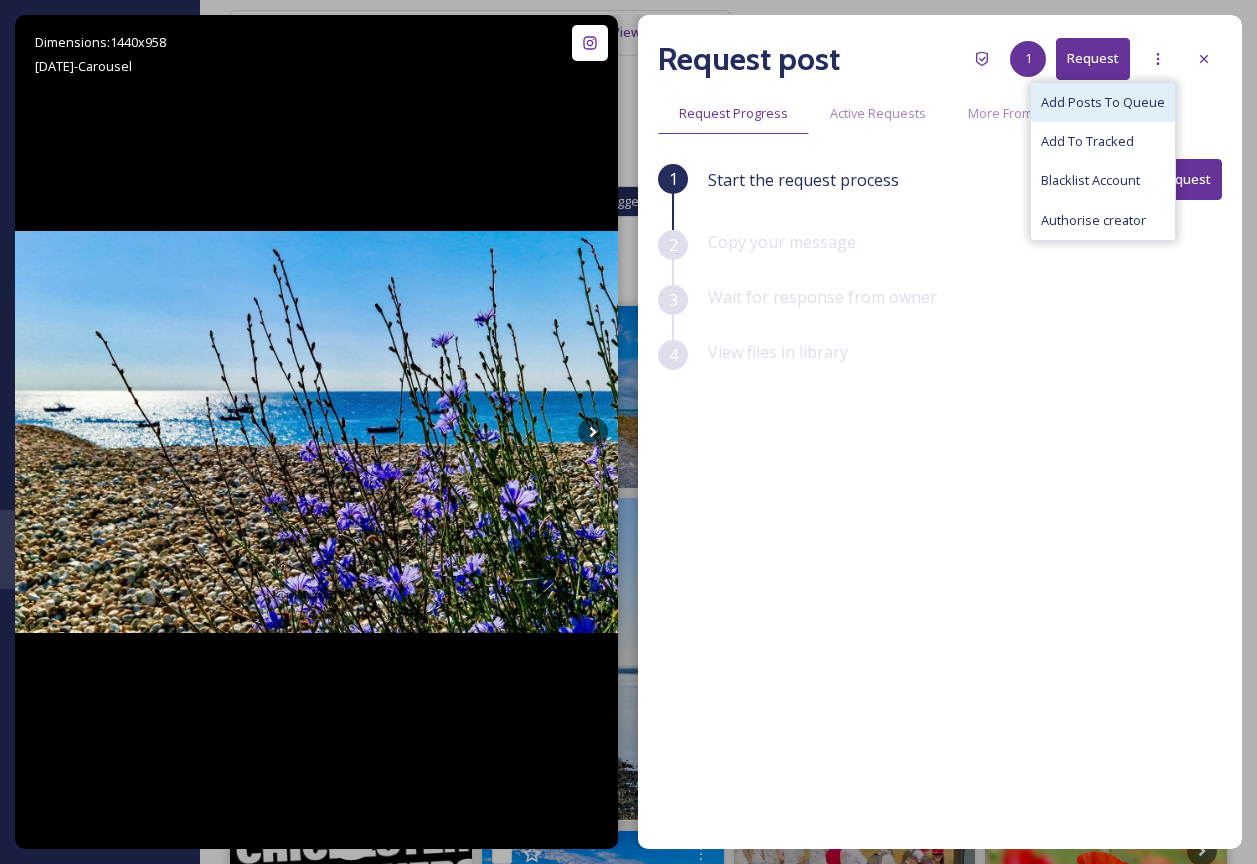 click on "Add Posts To Queue" at bounding box center (1103, 102) 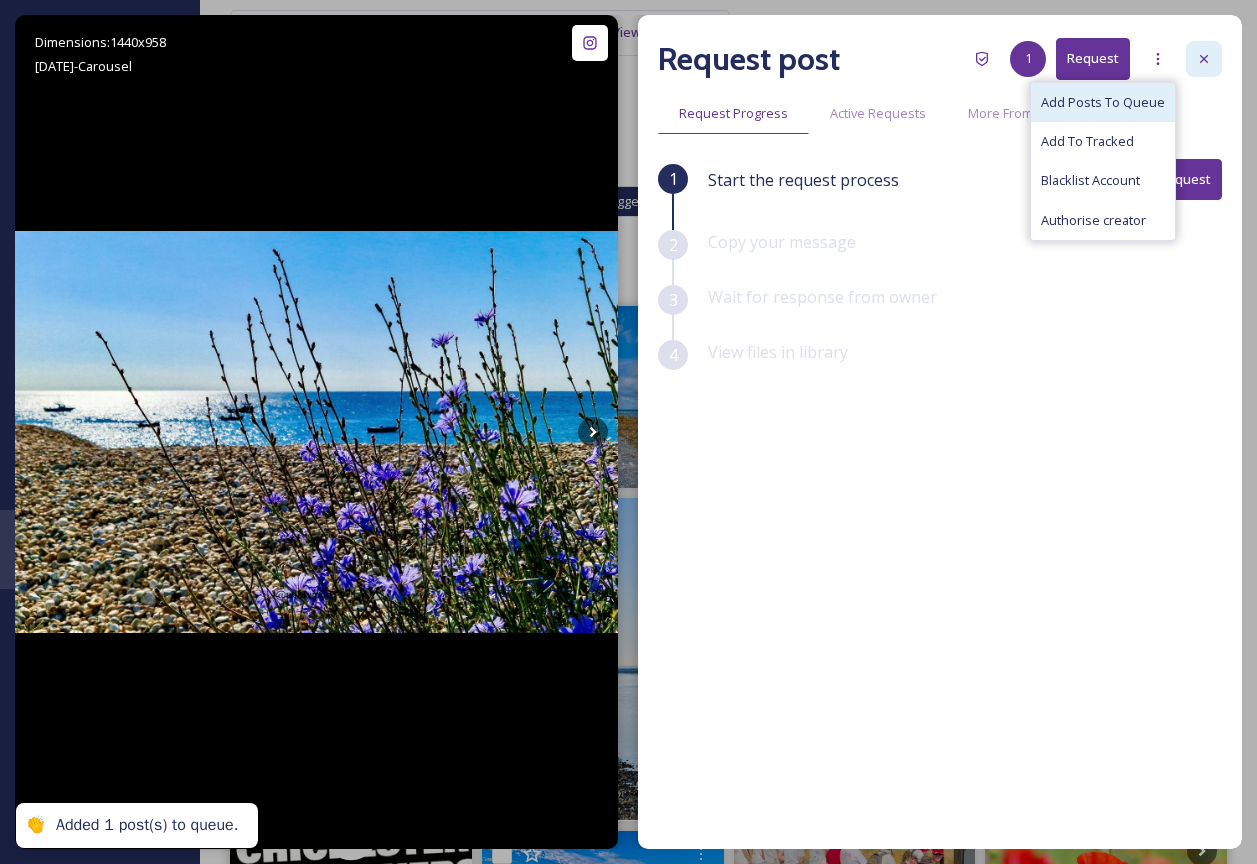 click at bounding box center (1204, 59) 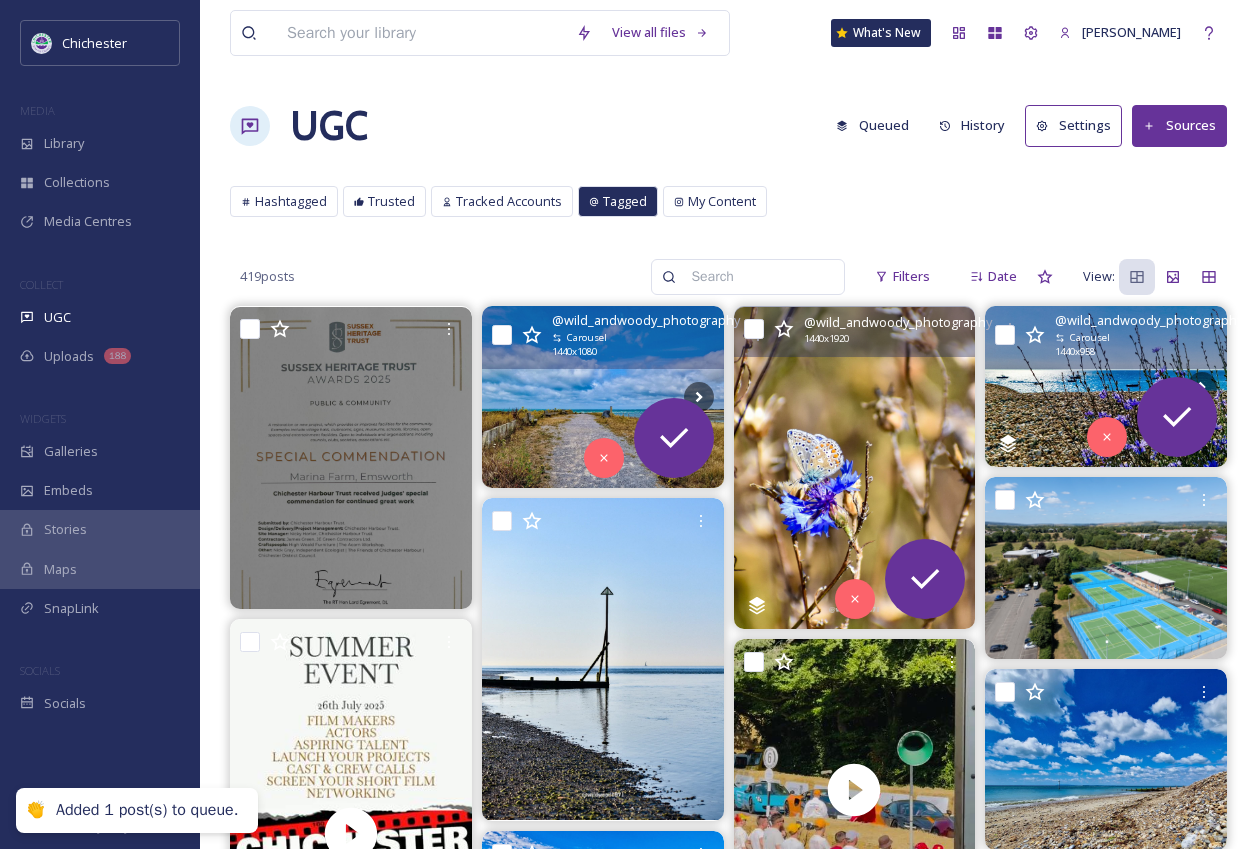 click at bounding box center [603, 396] 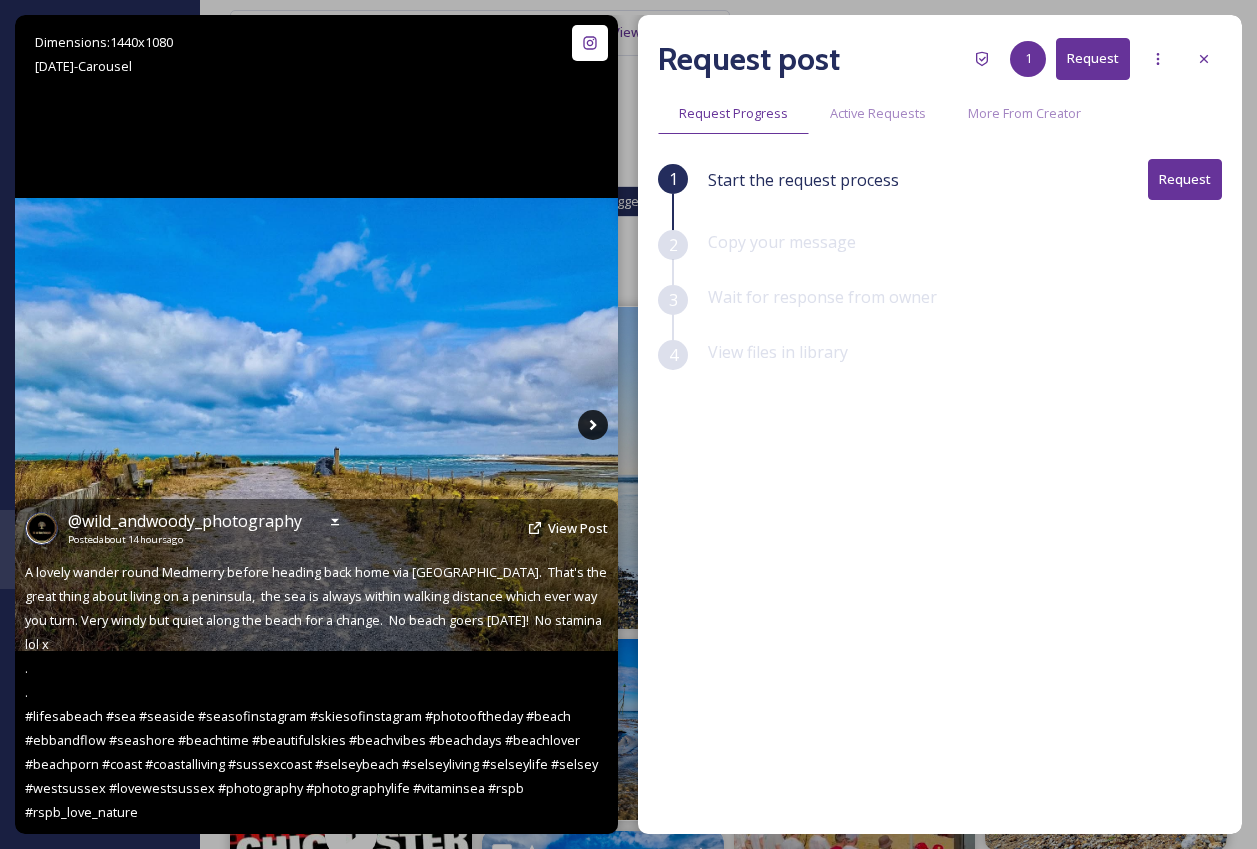 click 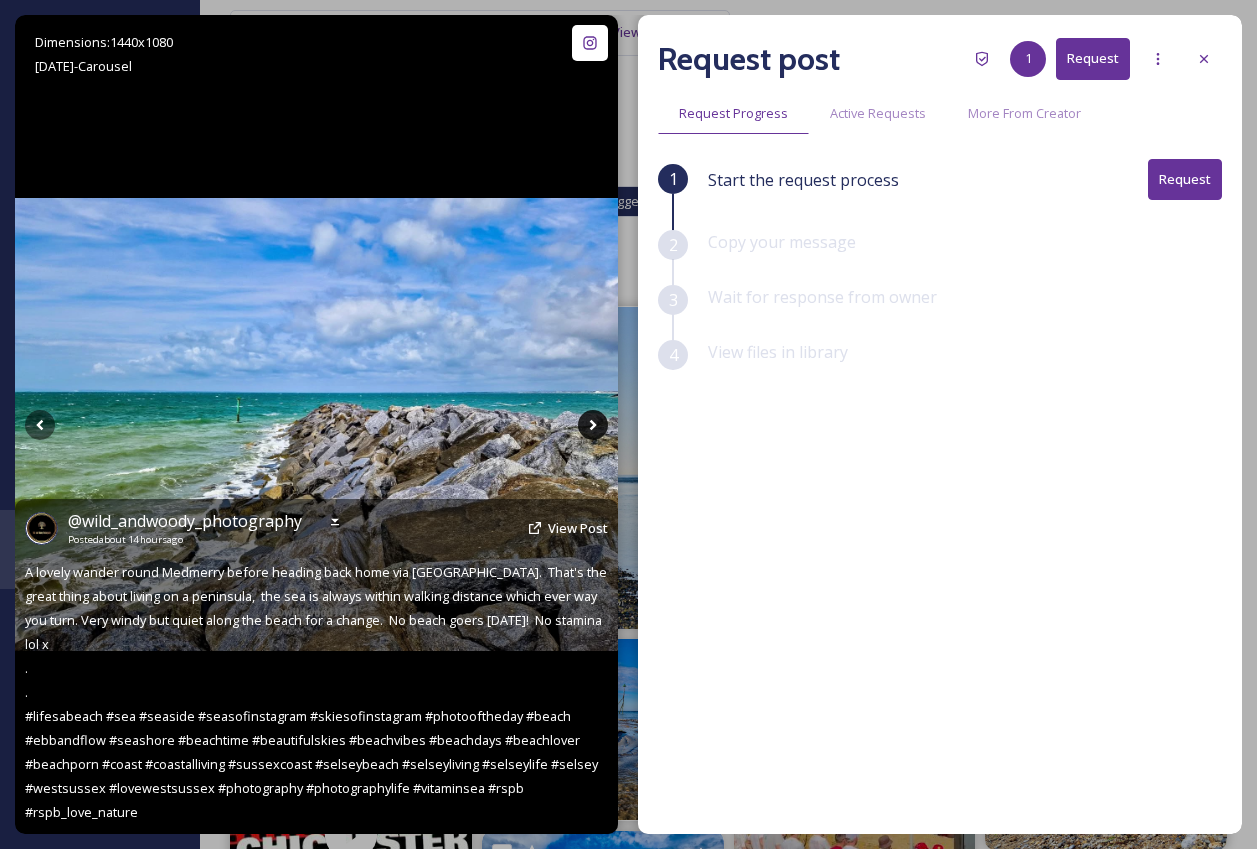 click 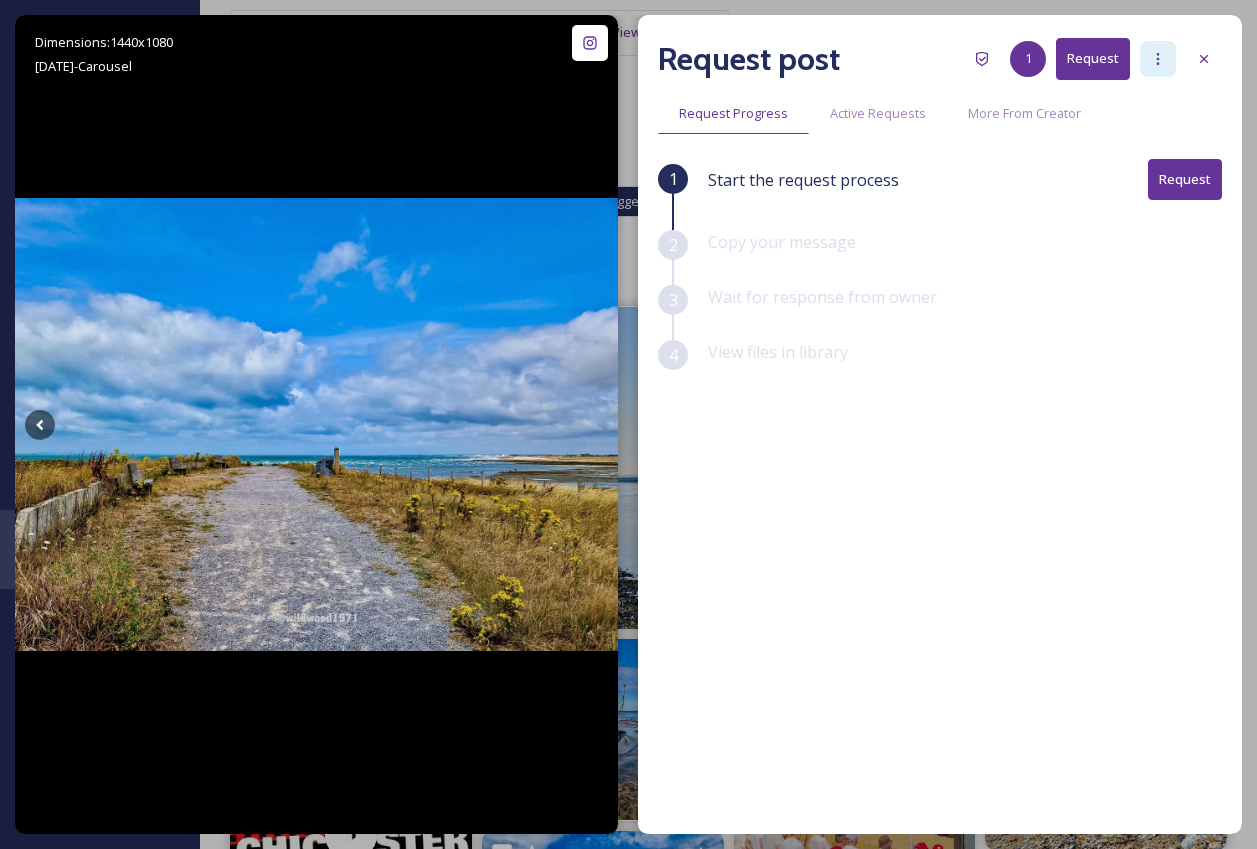 click 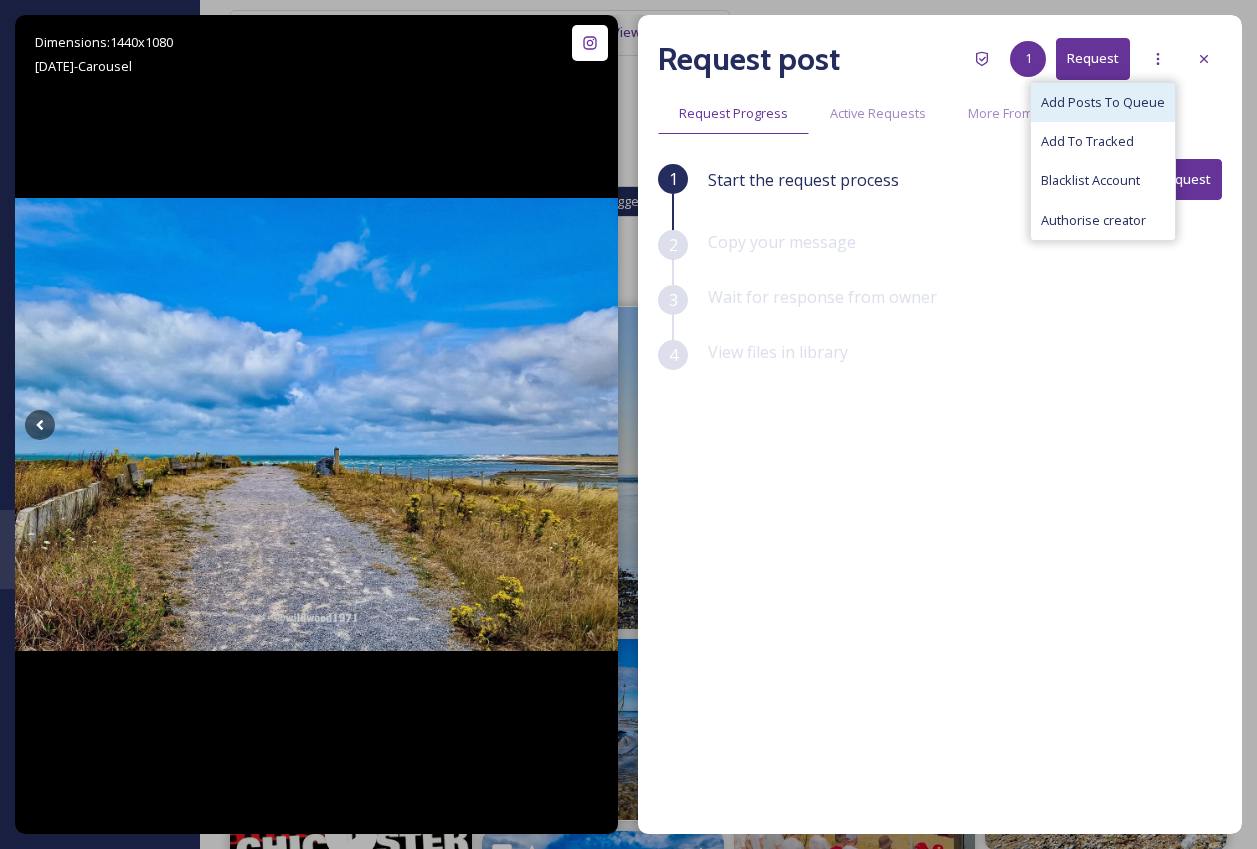 click on "Add Posts To Queue" at bounding box center (1103, 102) 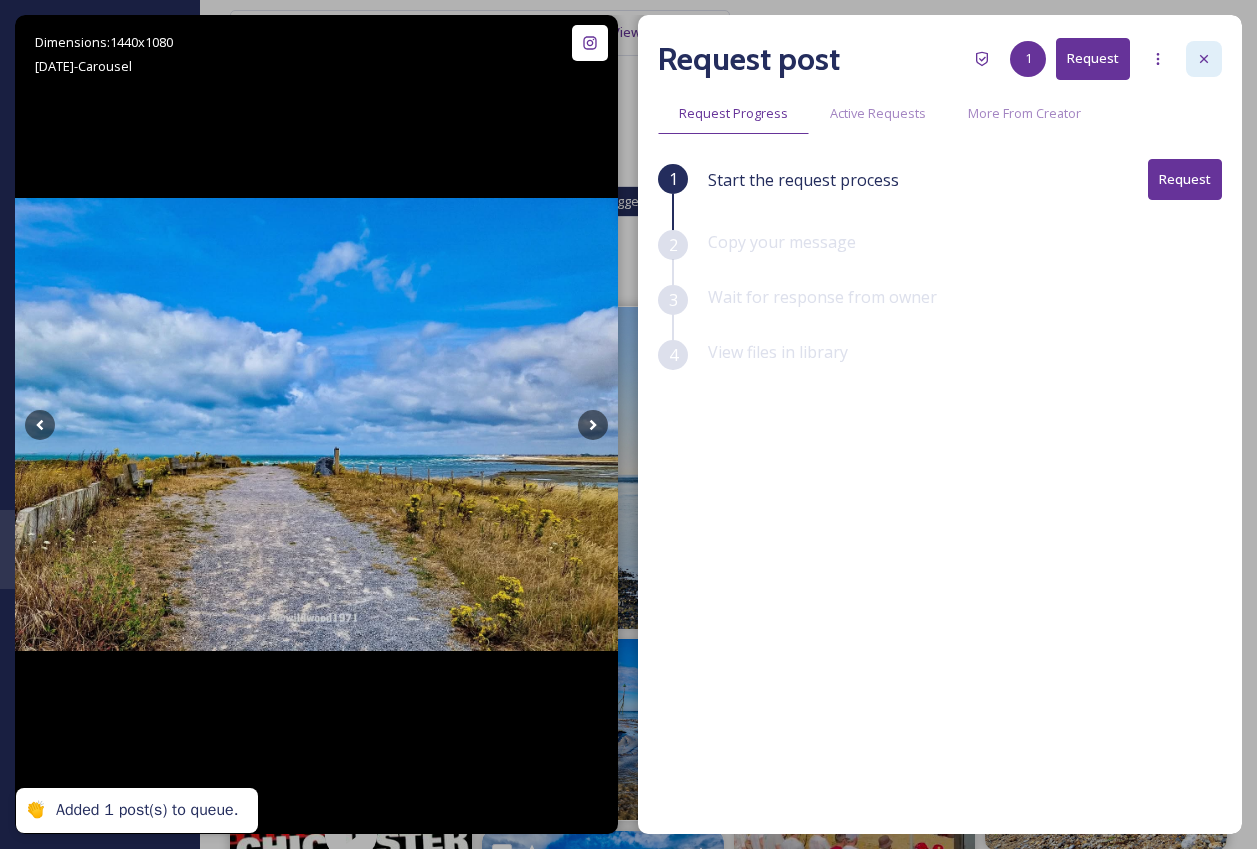 click at bounding box center [1204, 59] 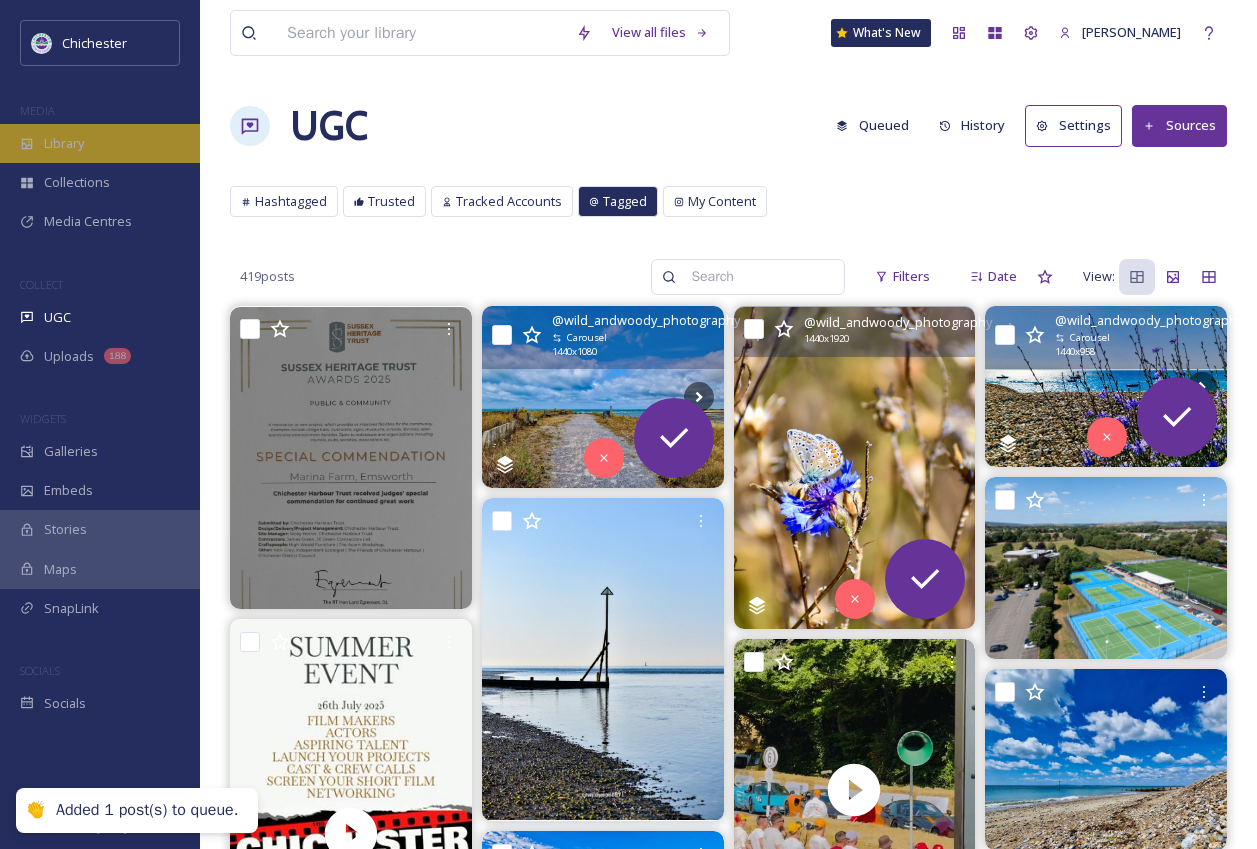 click on "Library" at bounding box center [64, 143] 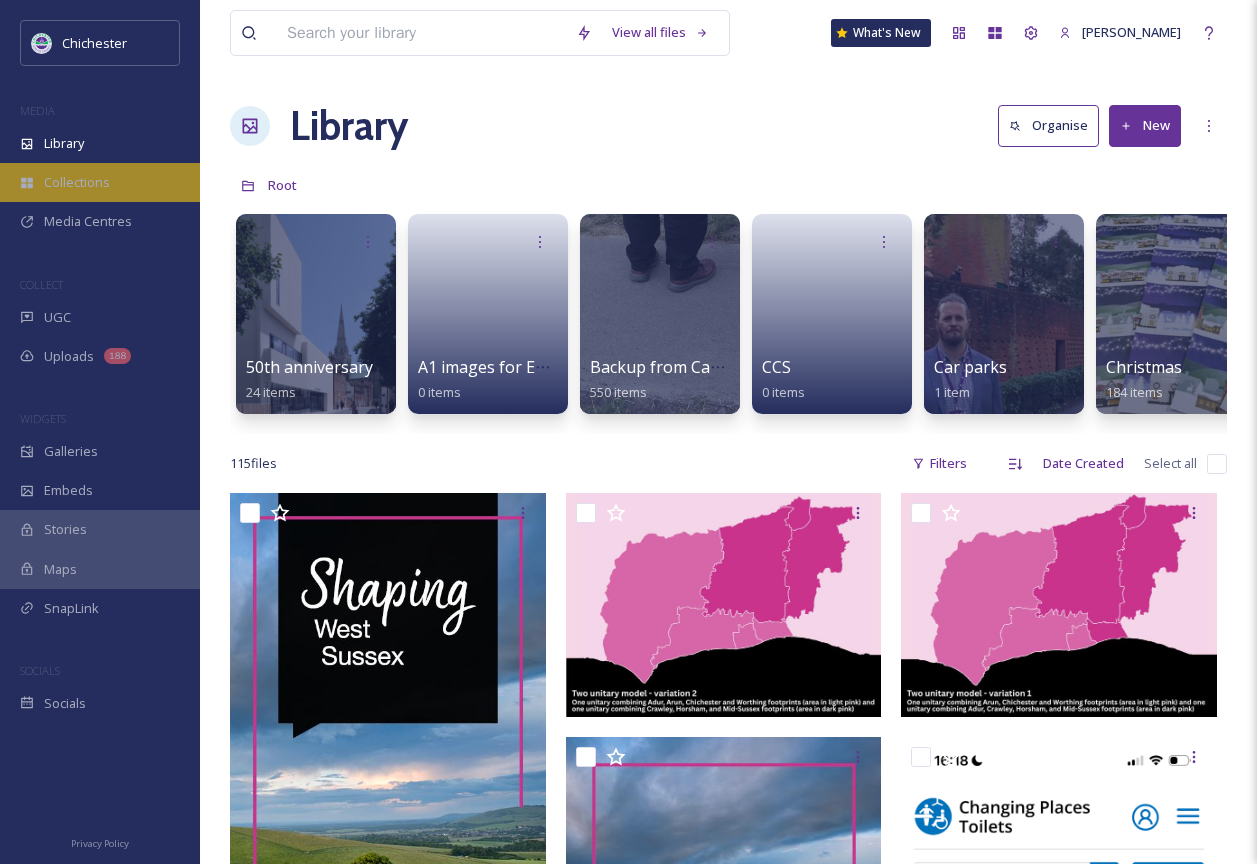 click on "Collections" at bounding box center [100, 182] 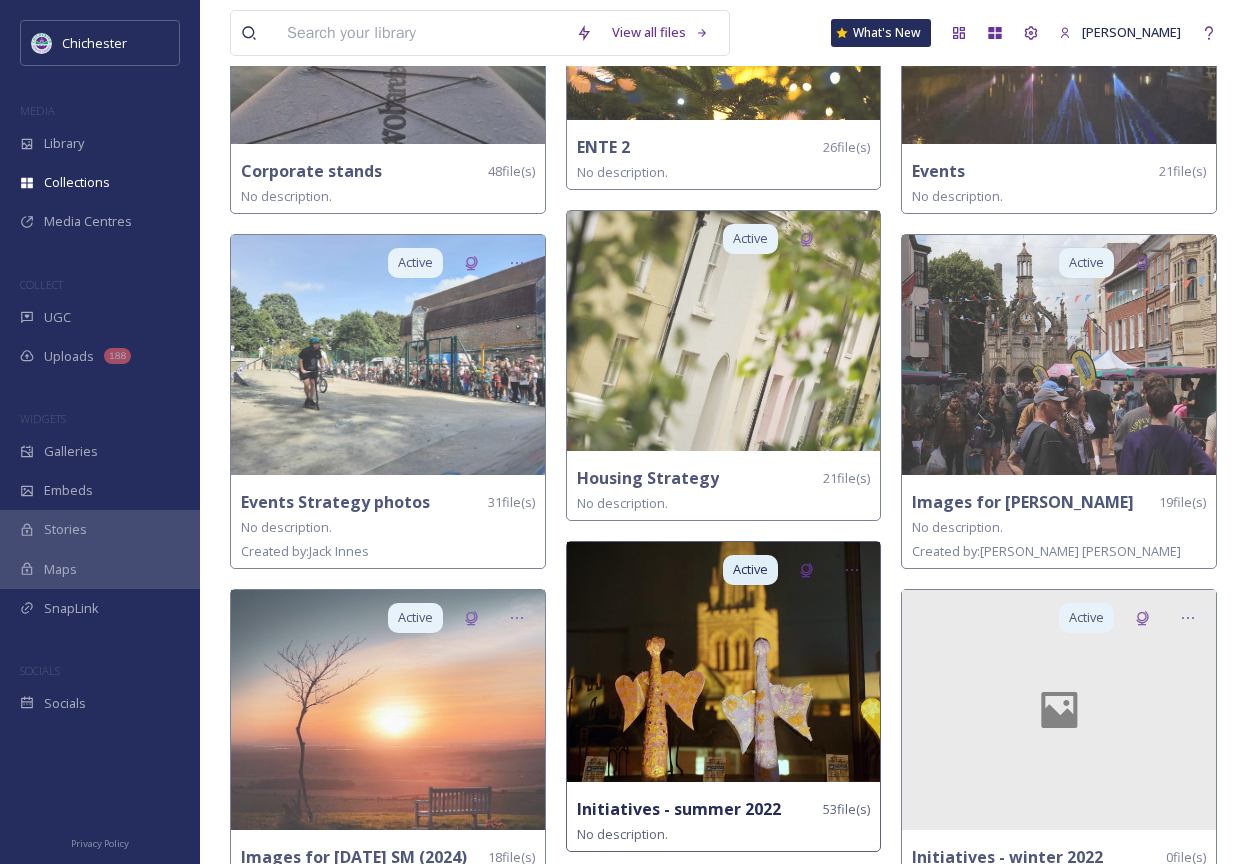 scroll, scrollTop: 1000, scrollLeft: 0, axis: vertical 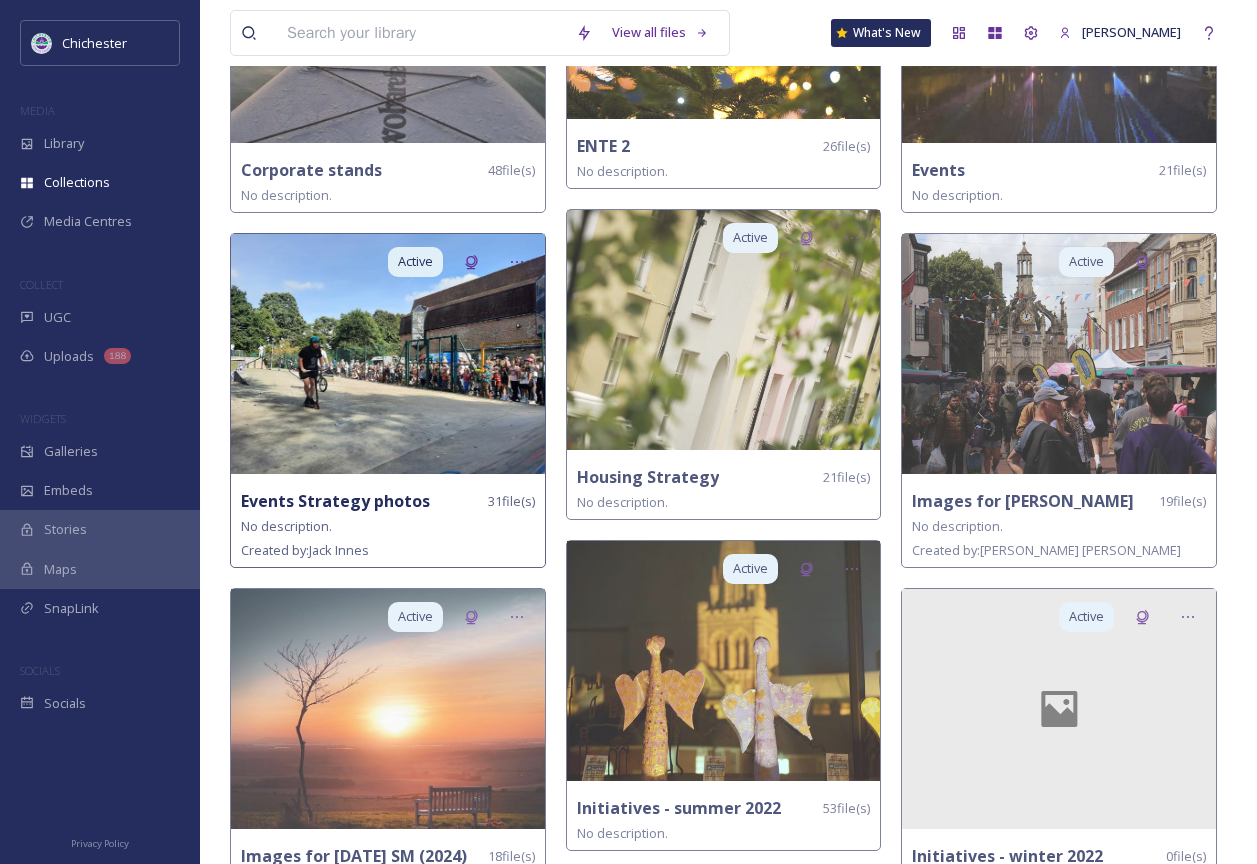 click at bounding box center [388, 354] 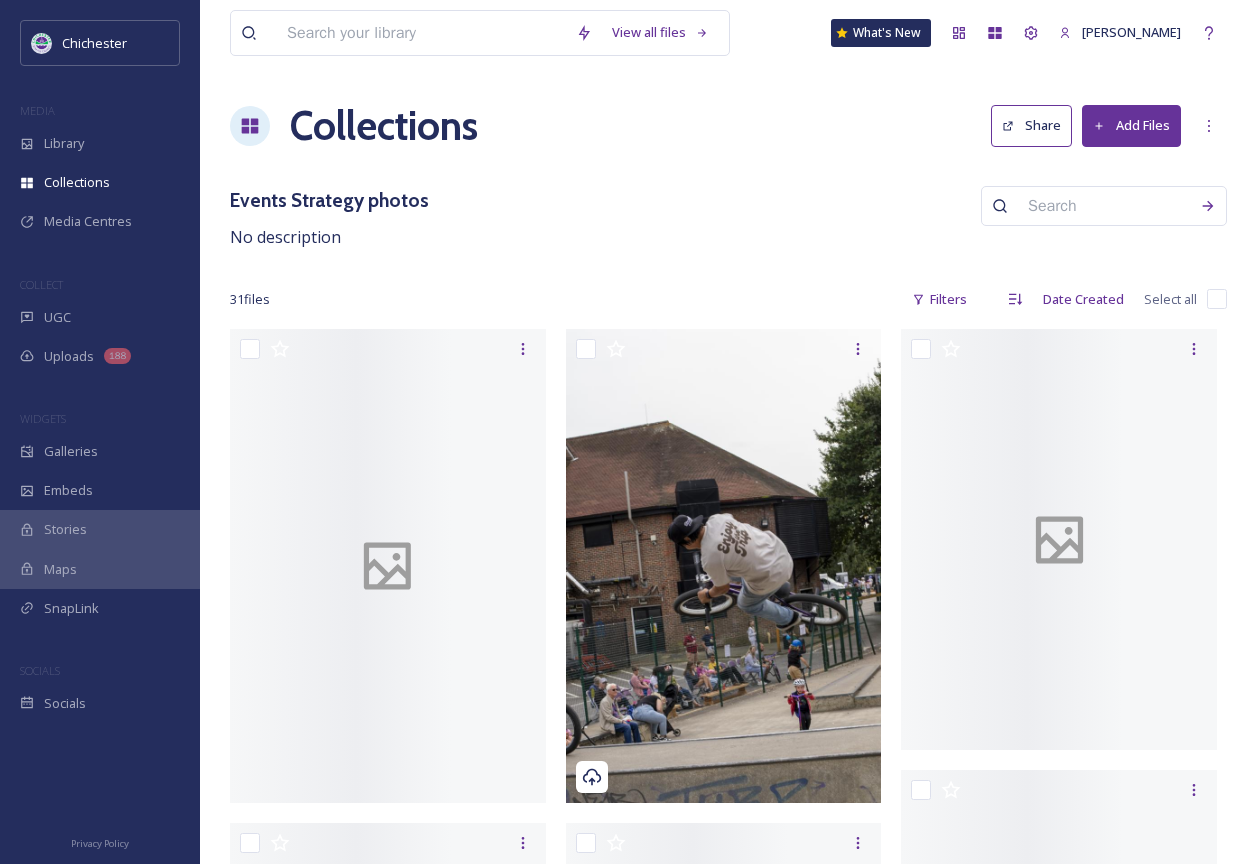 click on "Share" at bounding box center [1031, 125] 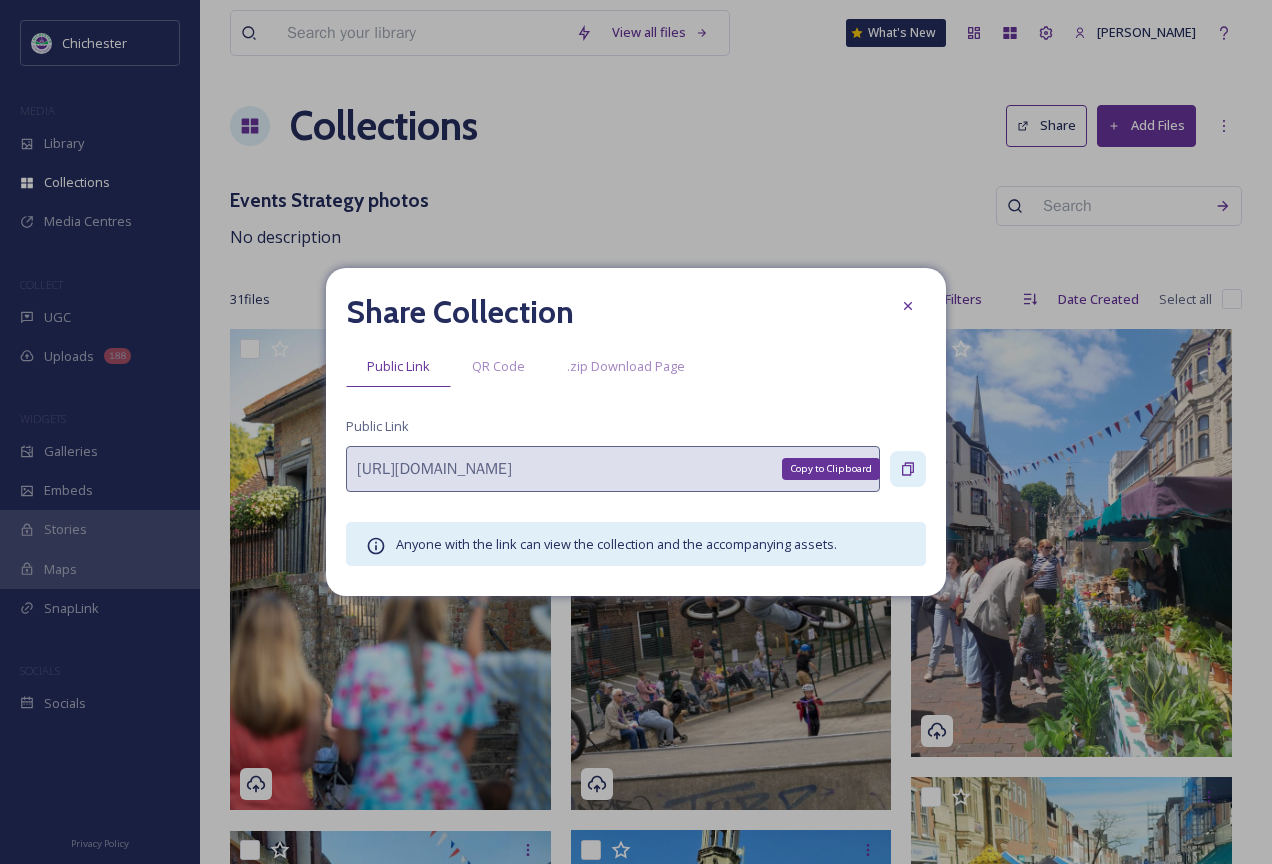 click on "Copy to Clipboard" at bounding box center (908, 469) 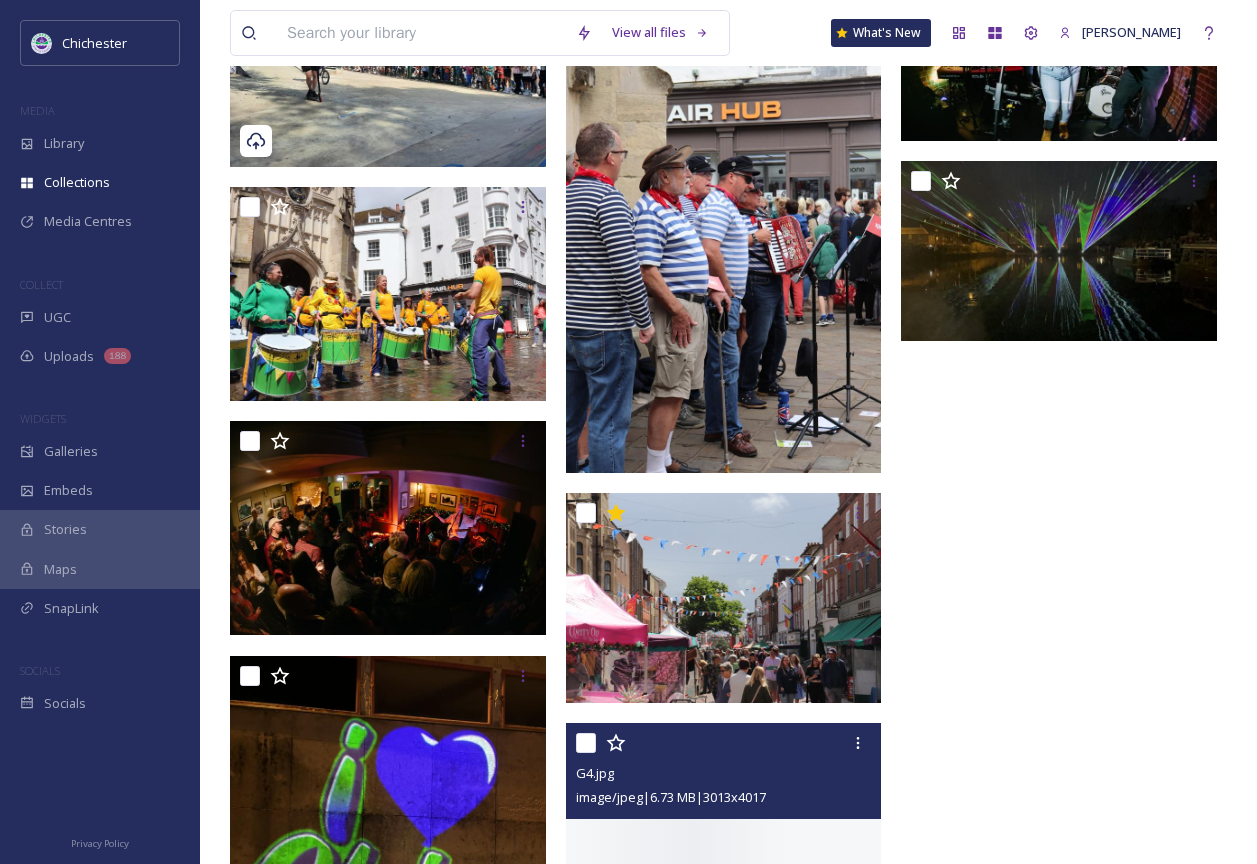 scroll, scrollTop: 2999, scrollLeft: 0, axis: vertical 